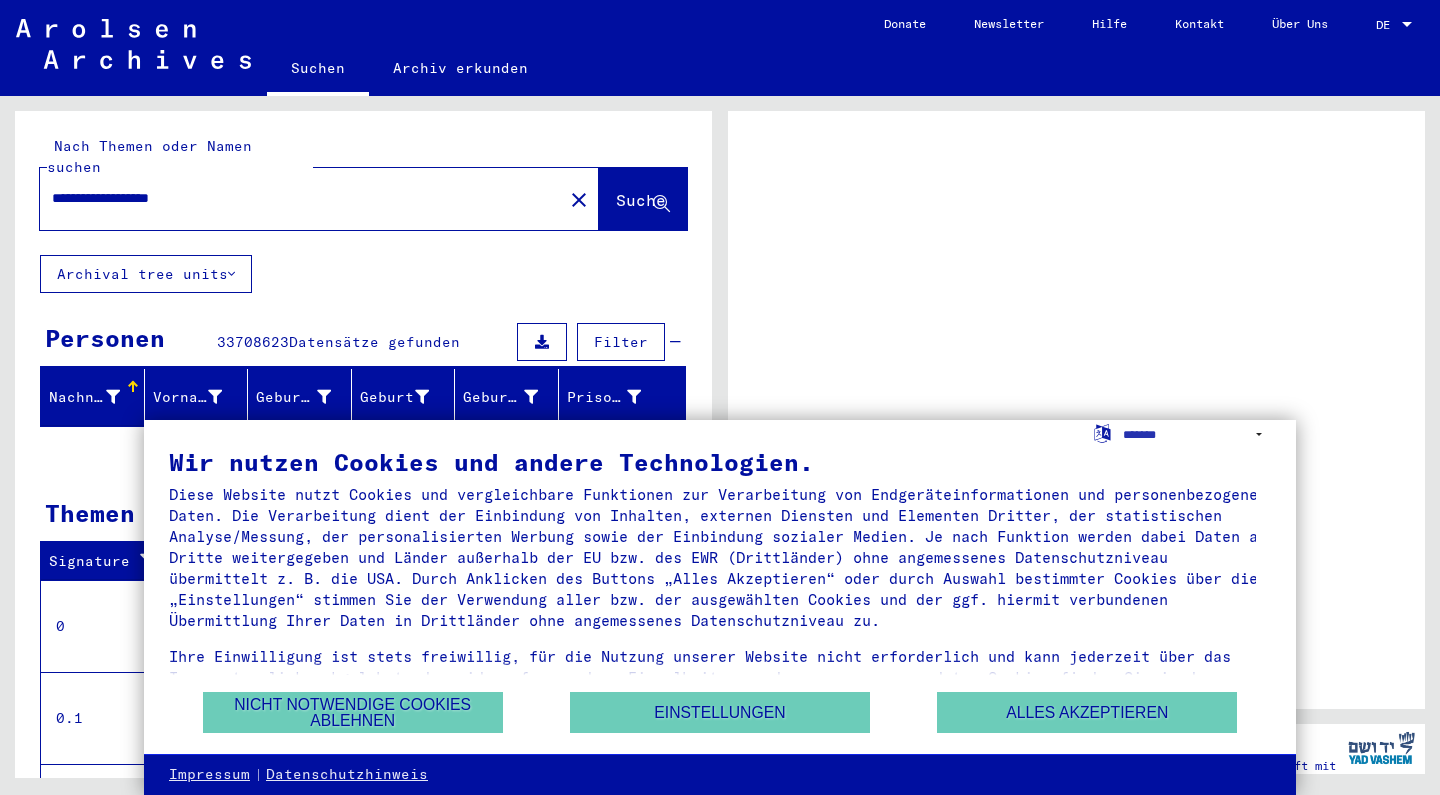 scroll, scrollTop: 0, scrollLeft: 0, axis: both 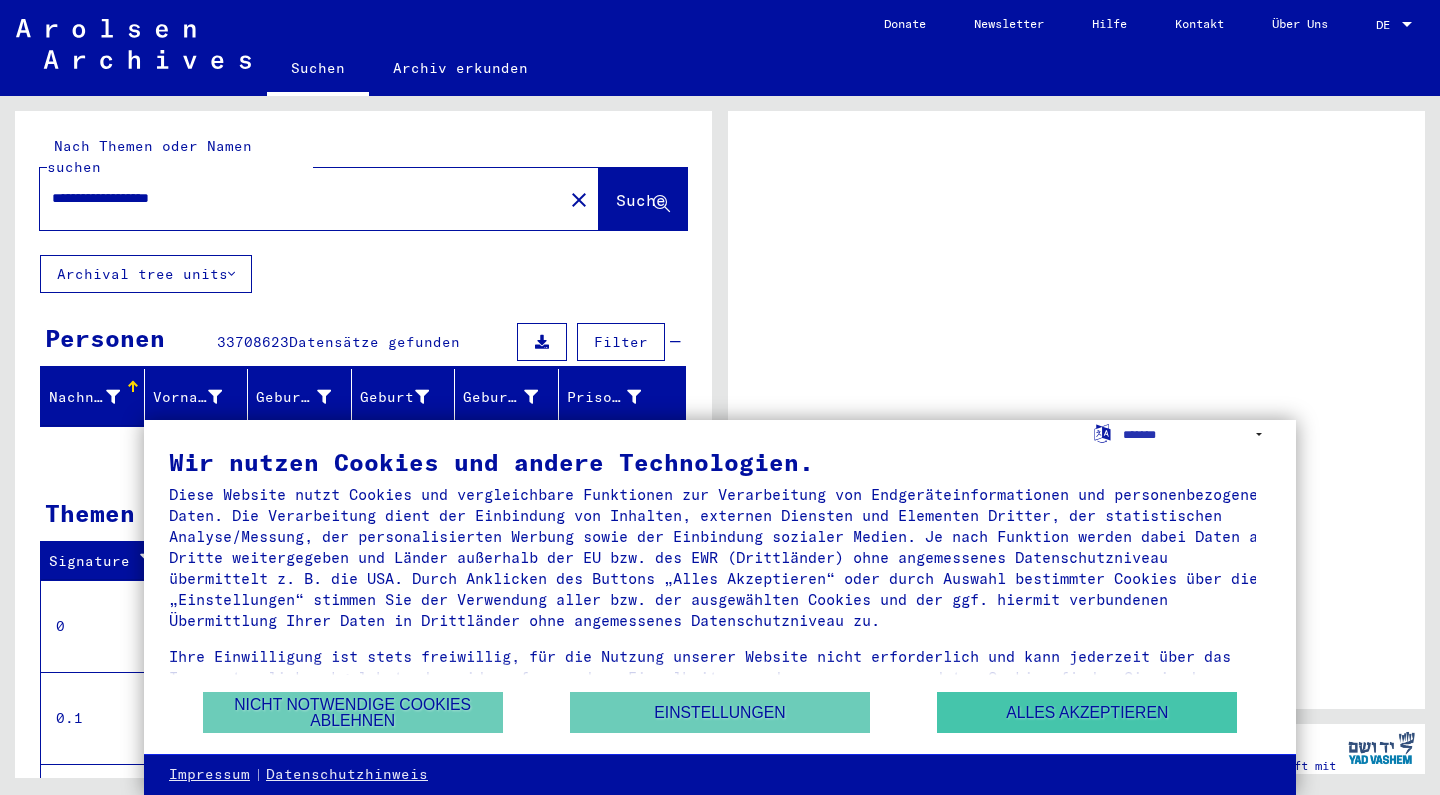 click on "Alles akzeptieren" at bounding box center (1087, 712) 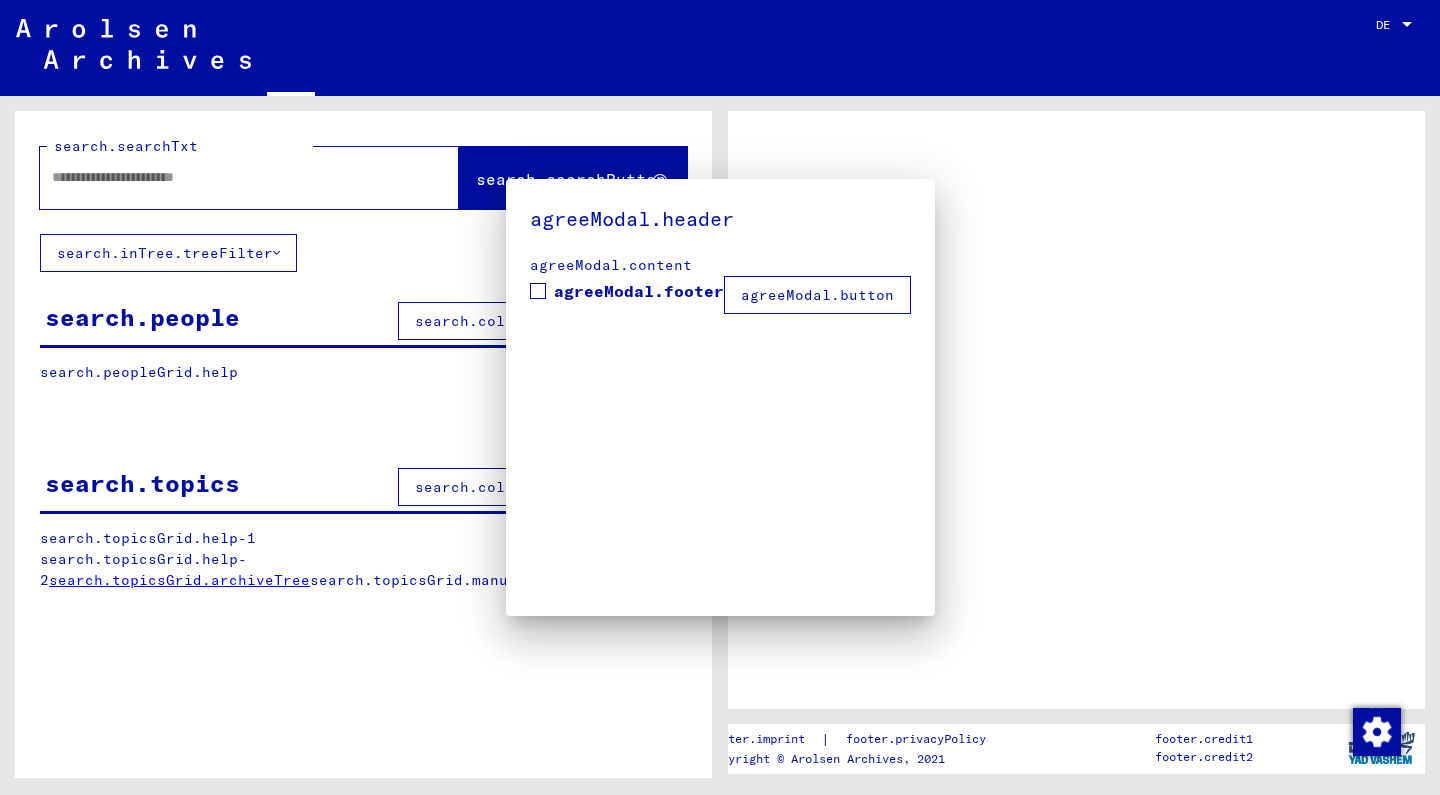 click at bounding box center [720, 397] 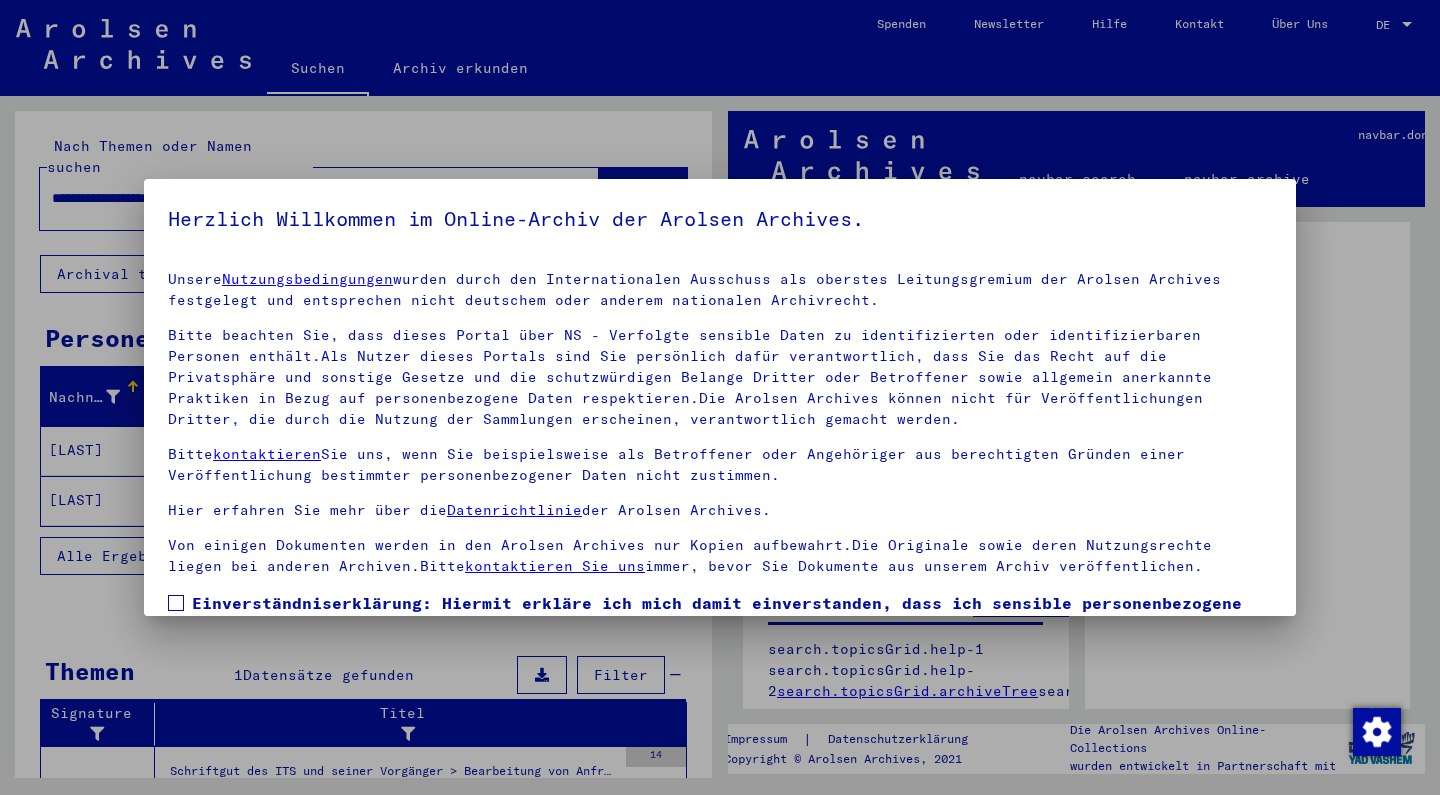 click on "Bitte beachten Sie, dass dieses Portal über NS - Verfolgte sensible Daten zu identifizierten oder identifizierbaren Personen enthält.Als Nutzer dieses Portals sind Sie persönlich dafür verantwortlich, dass Sie das Recht auf die Privatsphäre und sonstige Gesetze und die schutzwürdigen Belange Dritter oder Betroffener sowie allgemein anerkannte Praktiken in Bezug auf personenbezogene Daten respektieren.Die Arolsen Archives können nicht für Veröffentlichungen Dritter, die durch die Nutzung der Sammlungen erscheinen, verantwortlich gemacht werden." at bounding box center (720, 377) 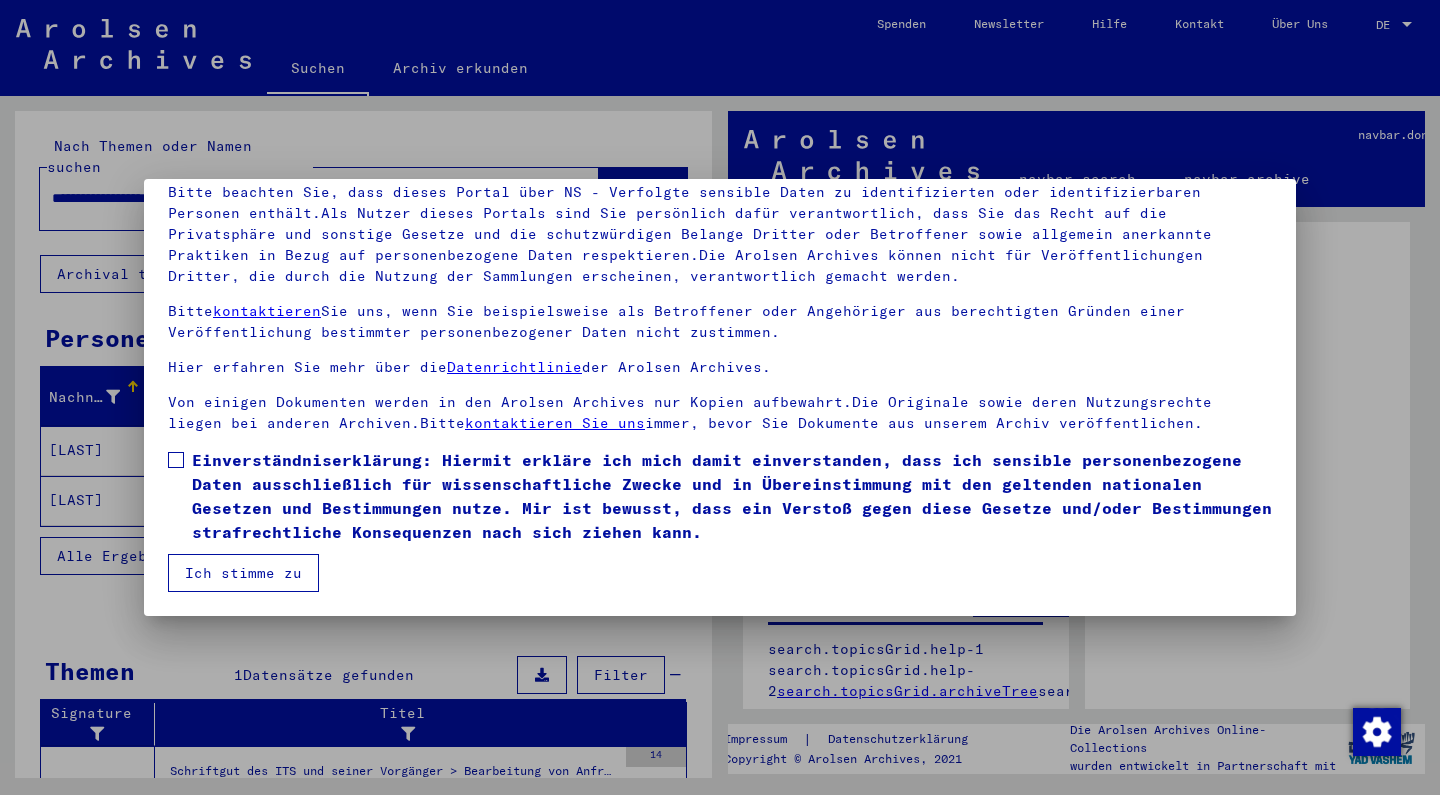 scroll, scrollTop: 143, scrollLeft: 0, axis: vertical 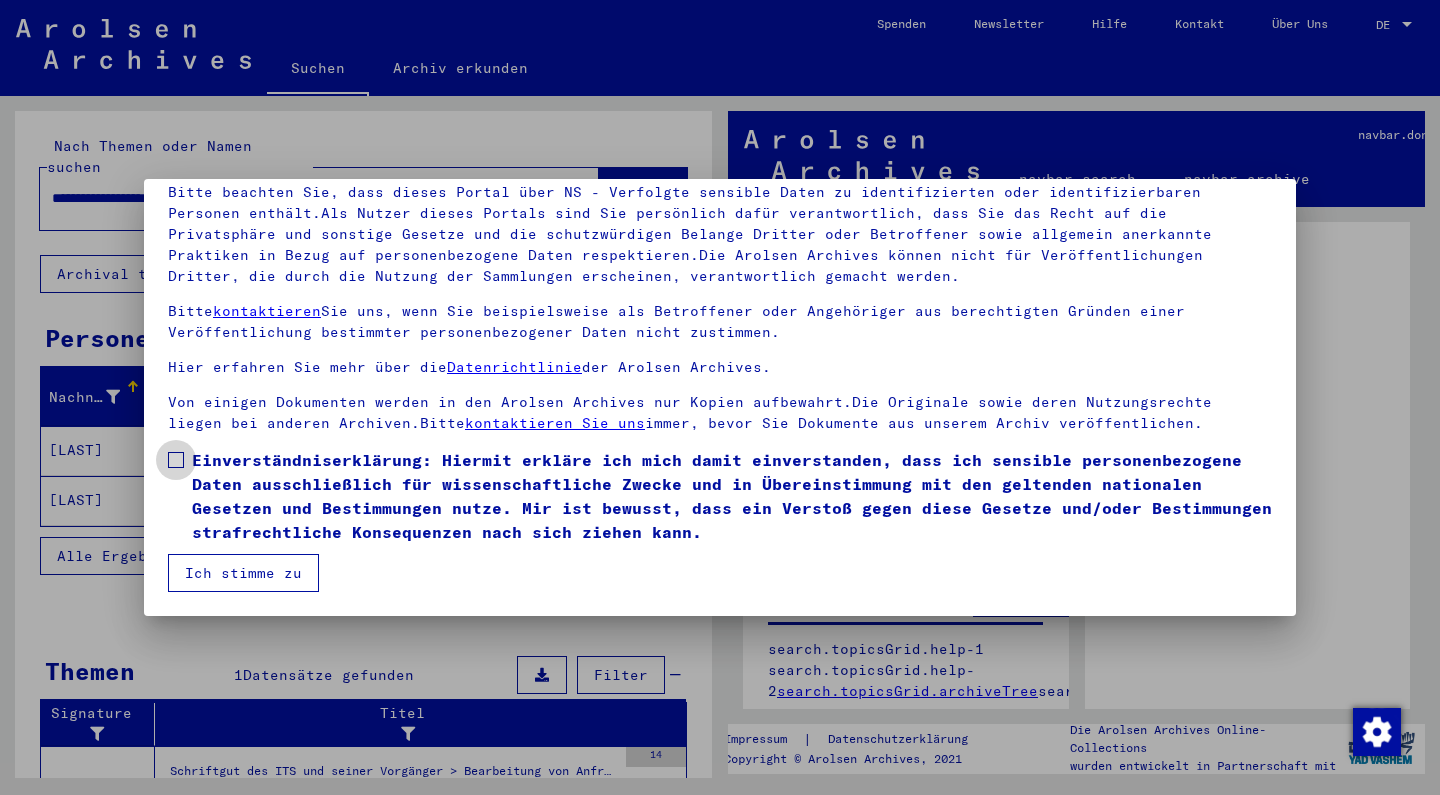 click at bounding box center (176, 460) 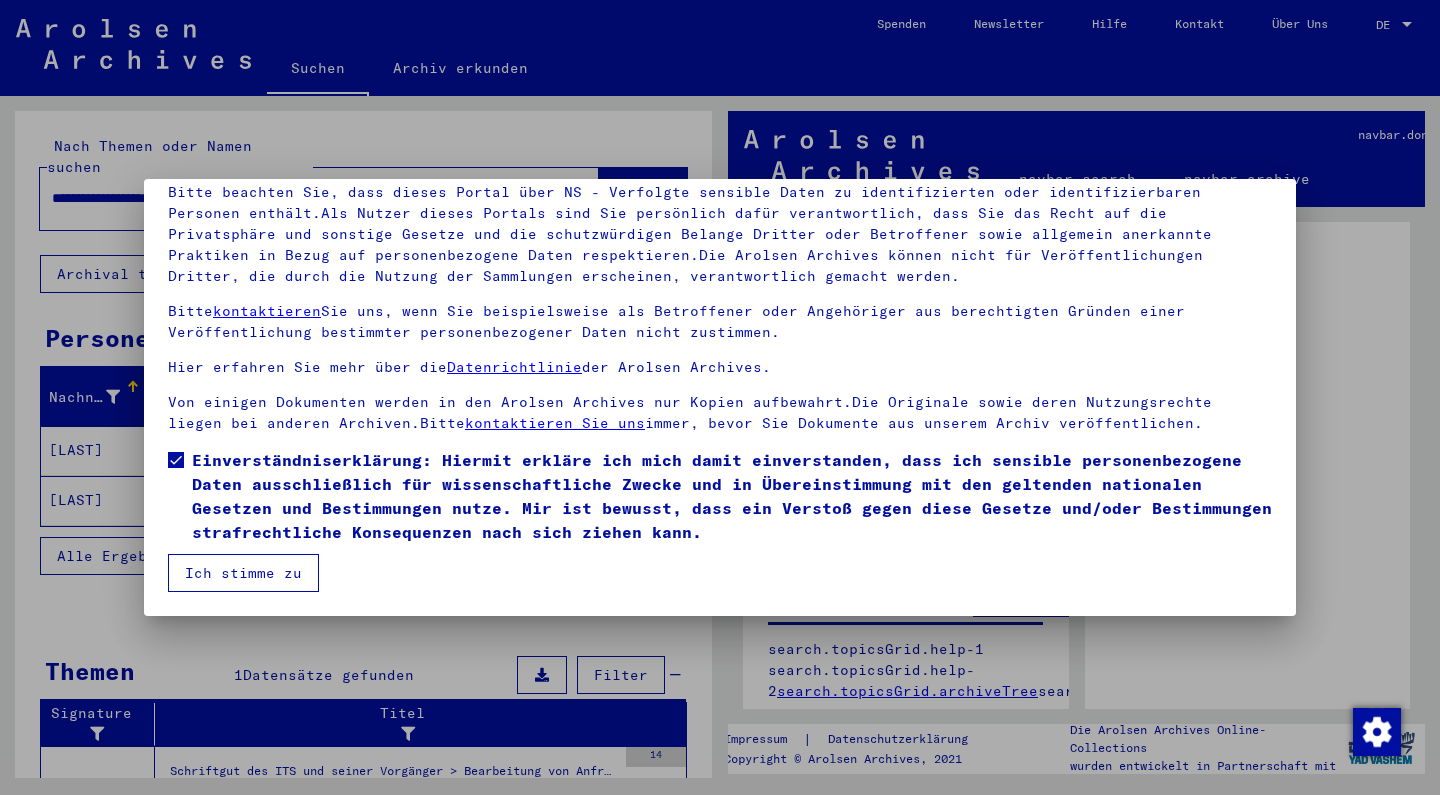 click on "Ich stimme zu" at bounding box center [243, 573] 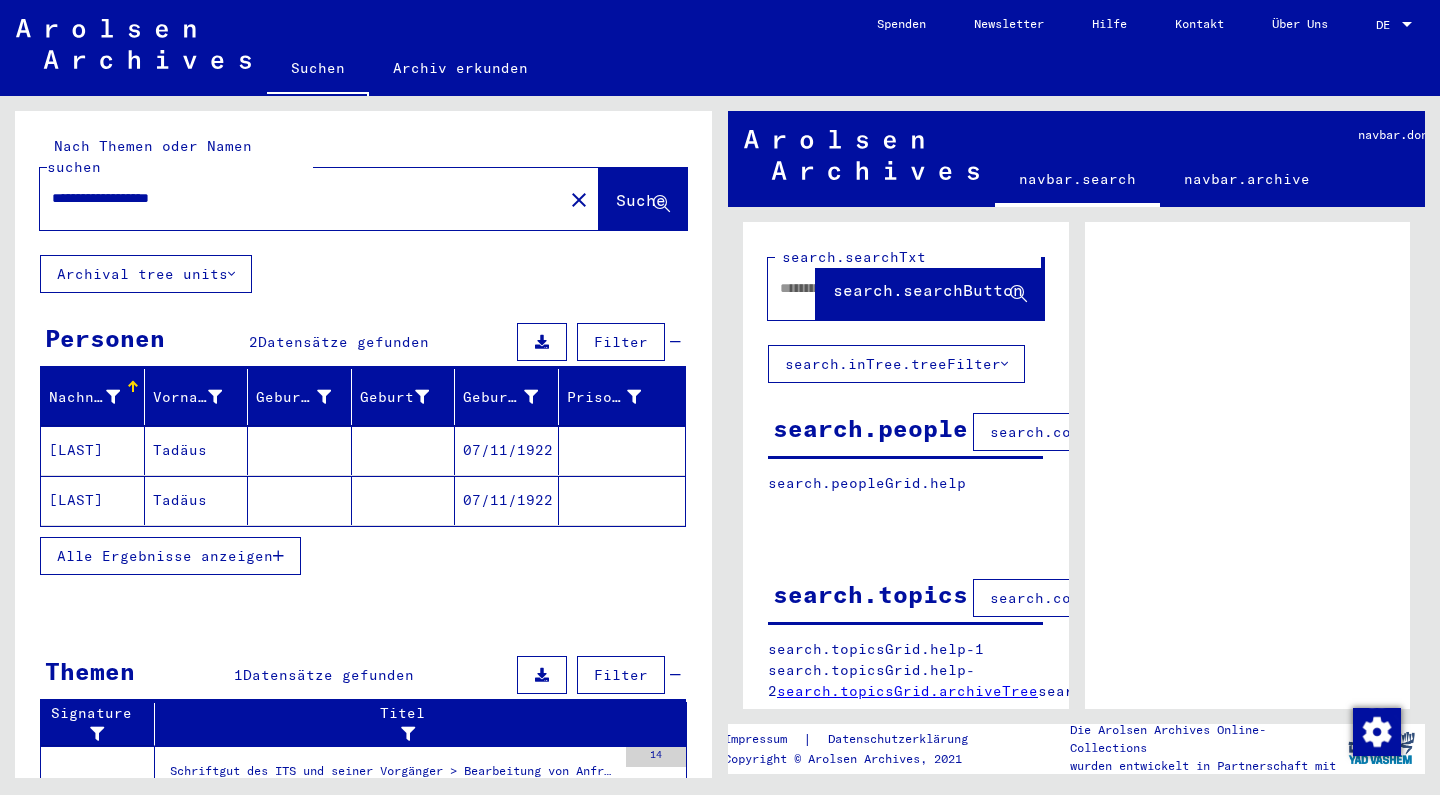 click on "Alle Ergebnisse anzeigen" at bounding box center (363, 556) 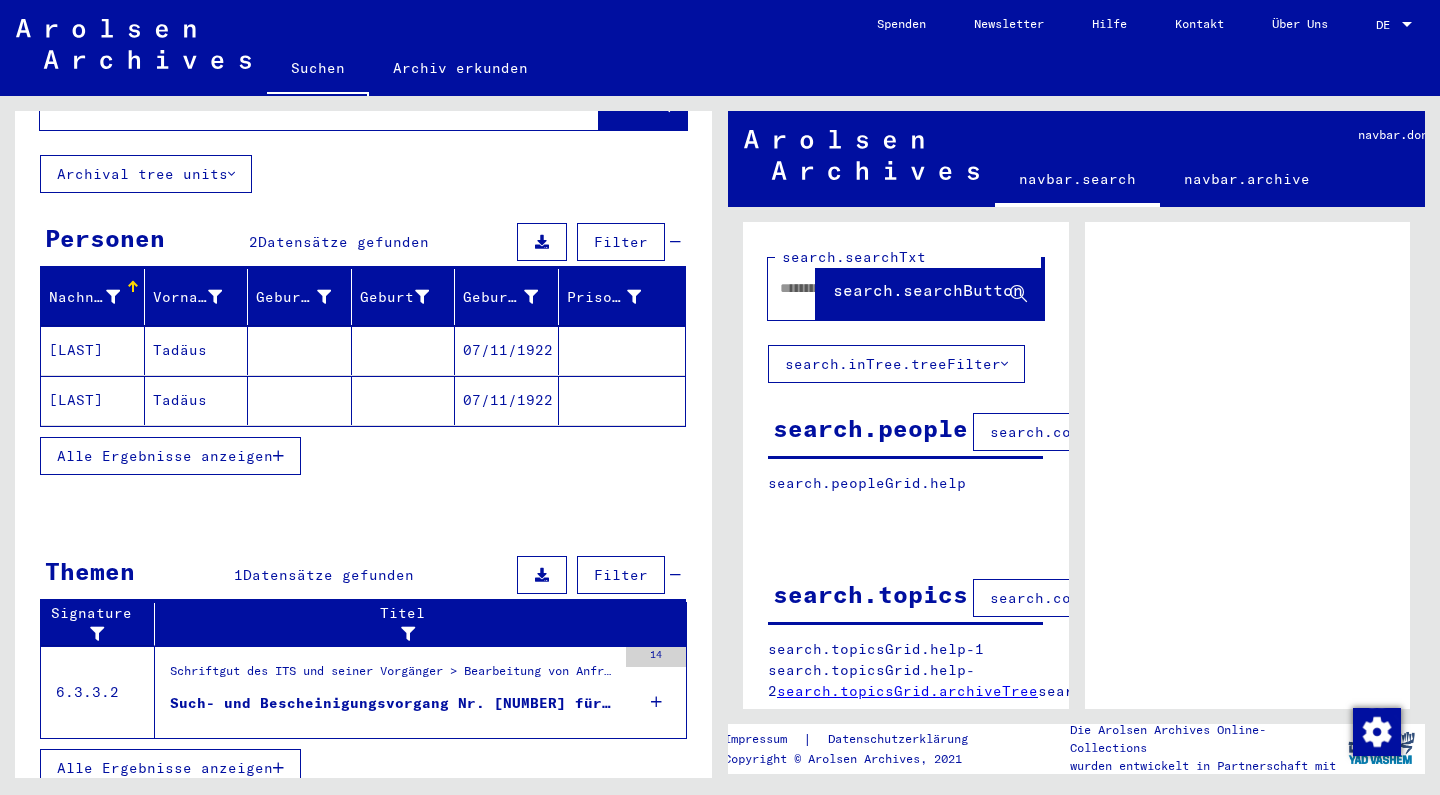 scroll, scrollTop: 99, scrollLeft: 0, axis: vertical 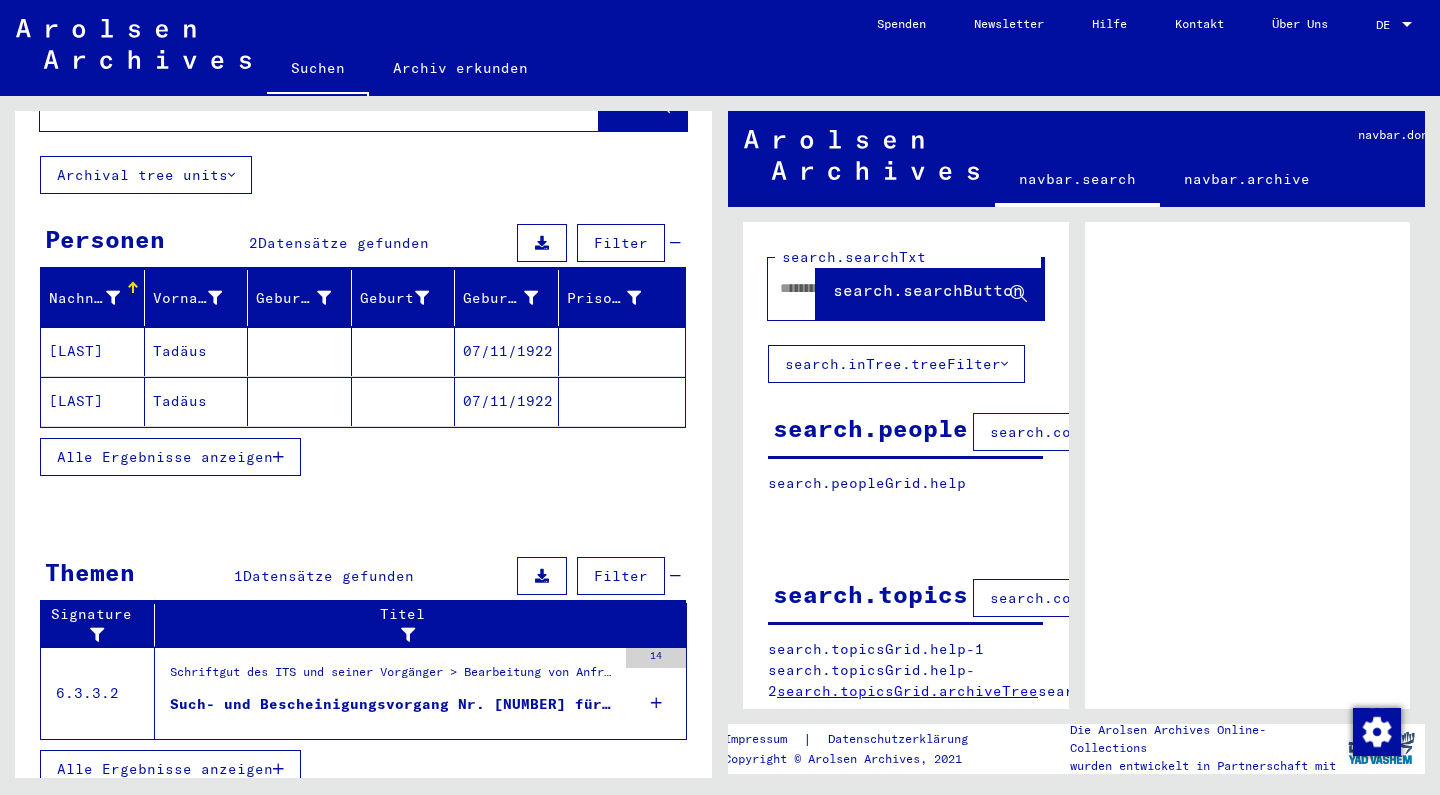 click on "07/11/1922" at bounding box center (507, 401) 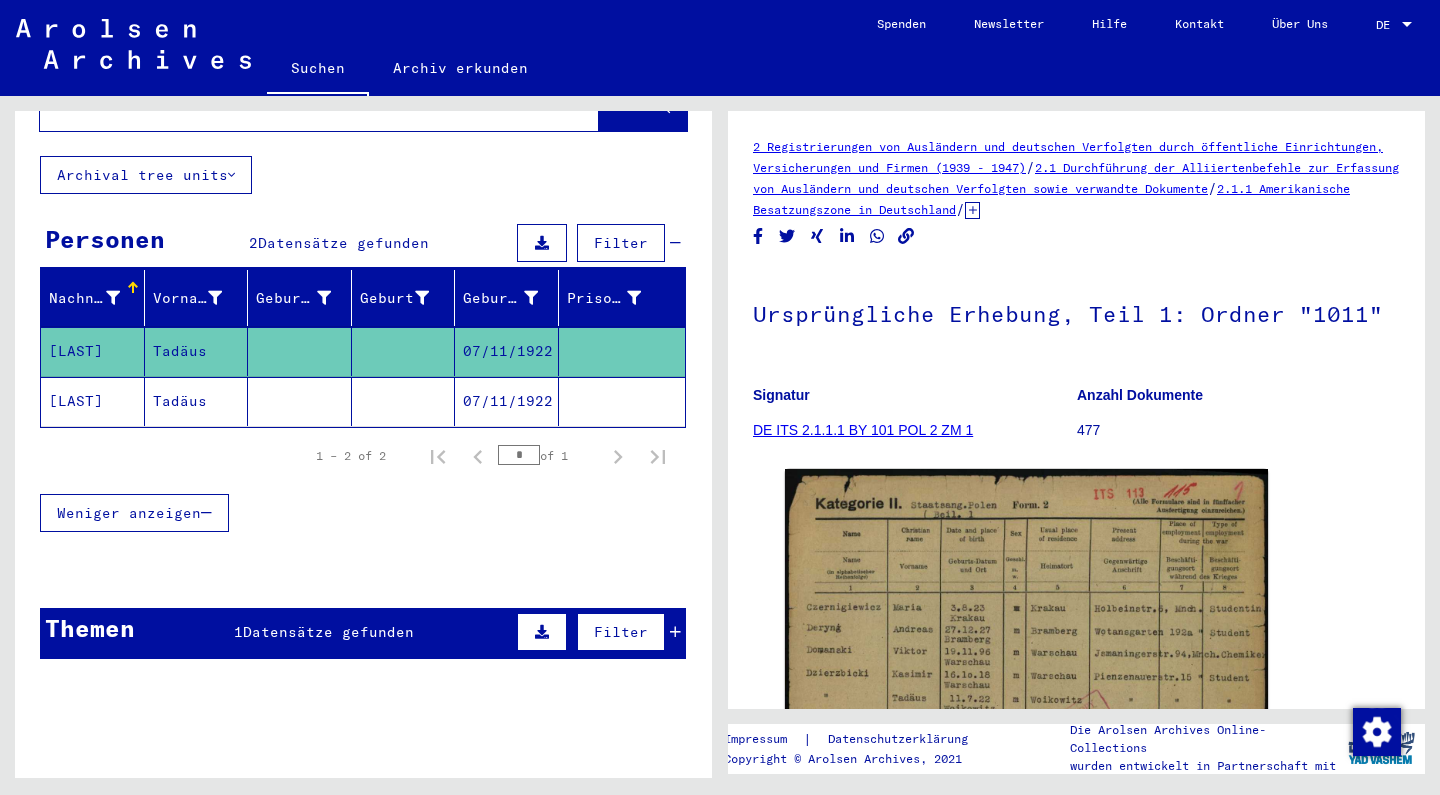 scroll, scrollTop: 0, scrollLeft: 0, axis: both 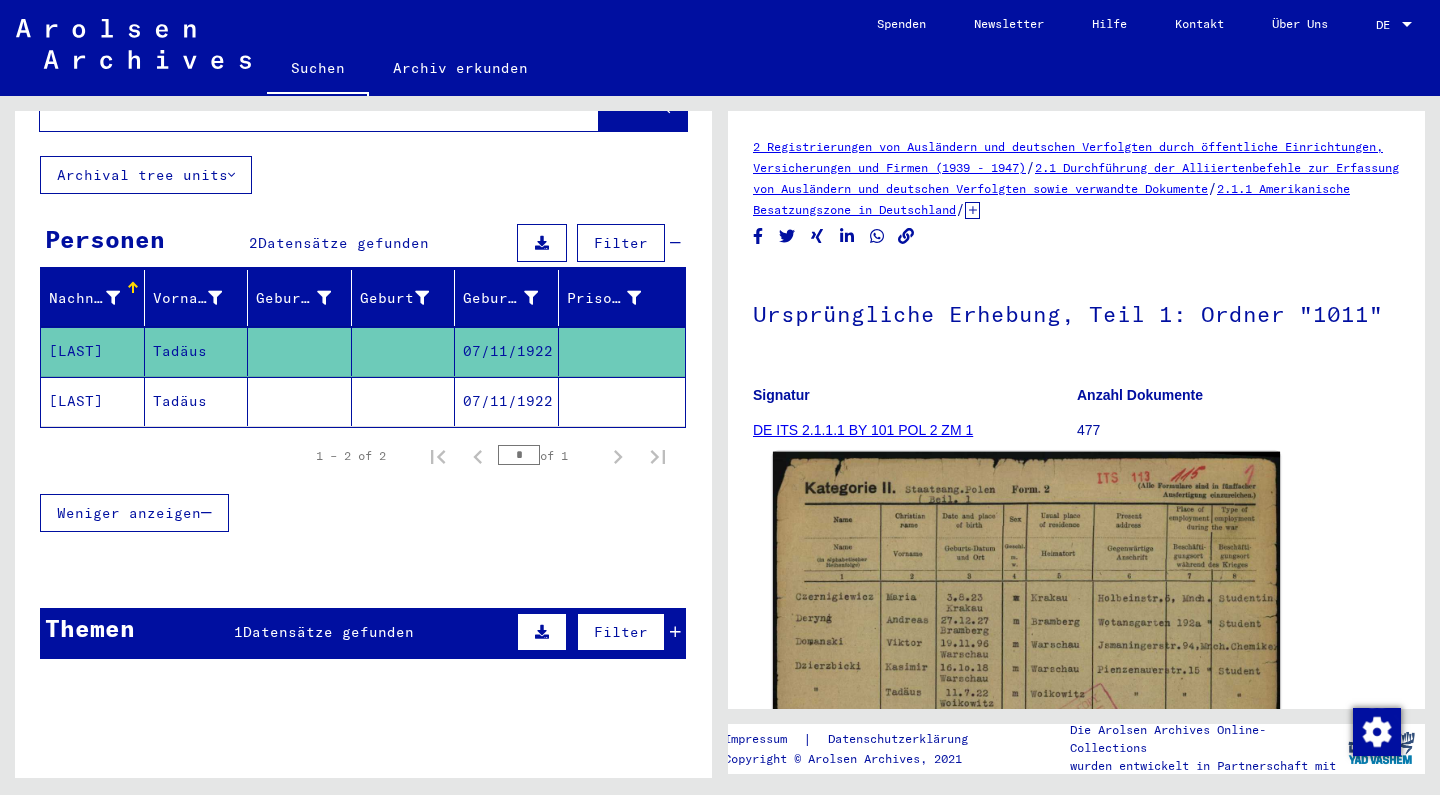 click 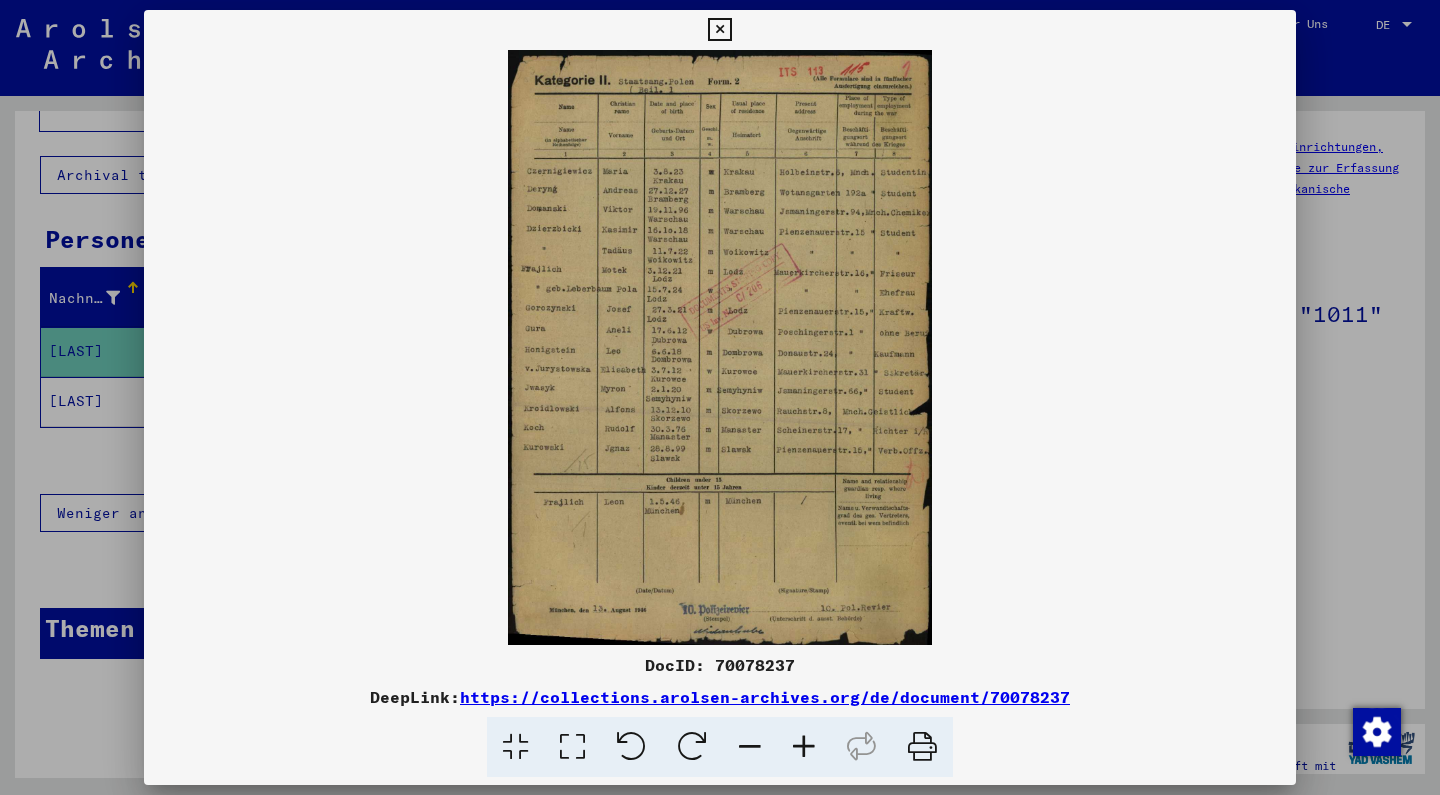 click at bounding box center (720, 347) 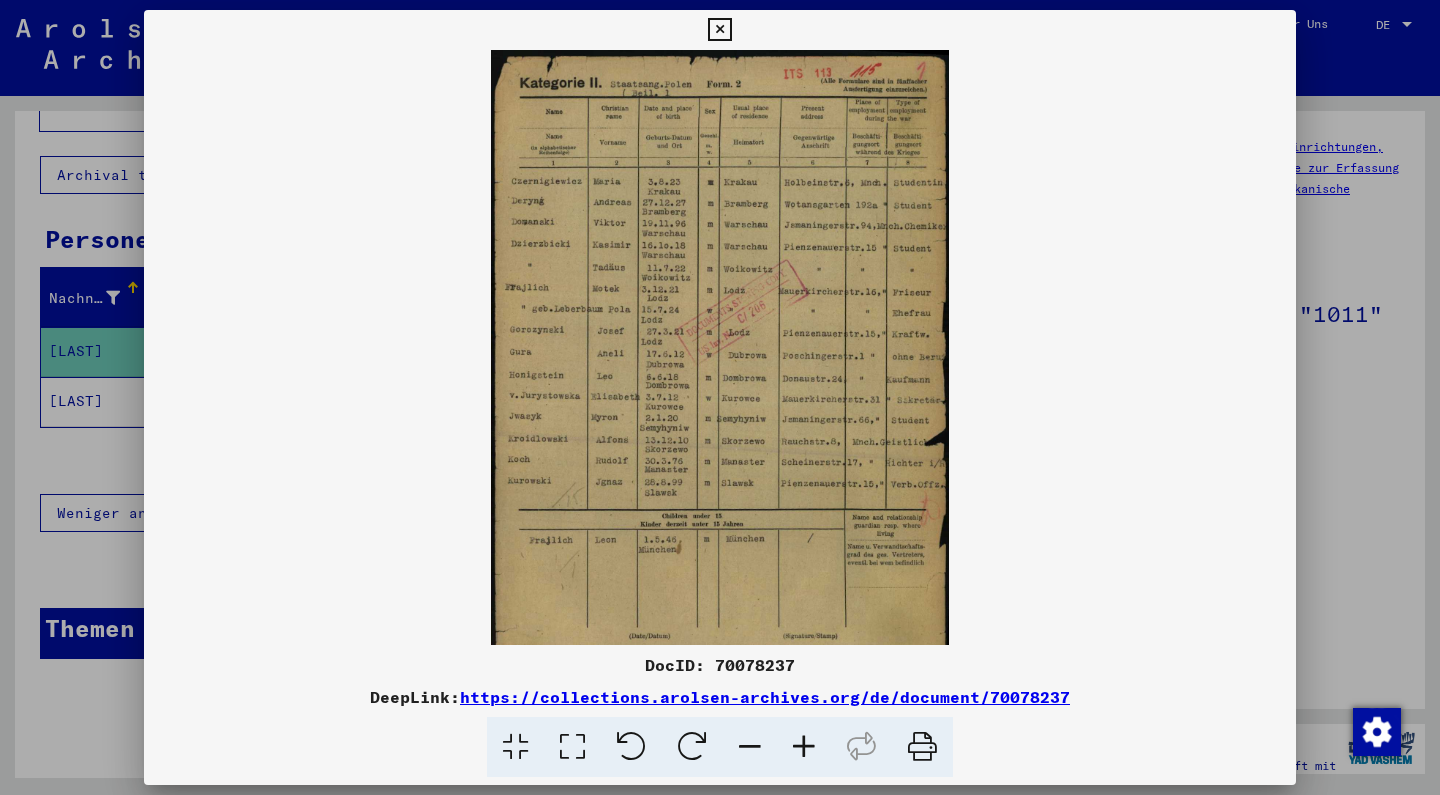 click at bounding box center [804, 747] 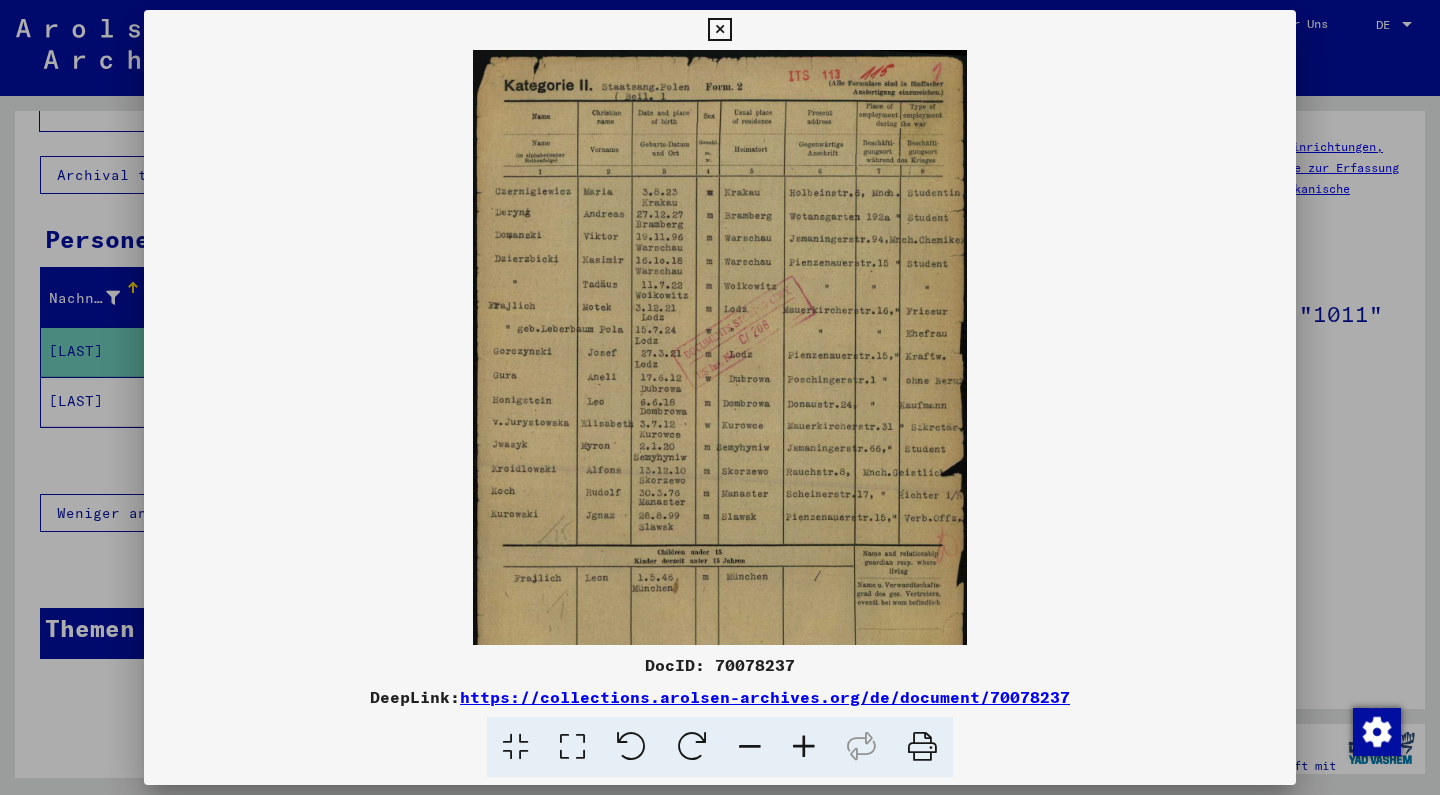 click at bounding box center [804, 747] 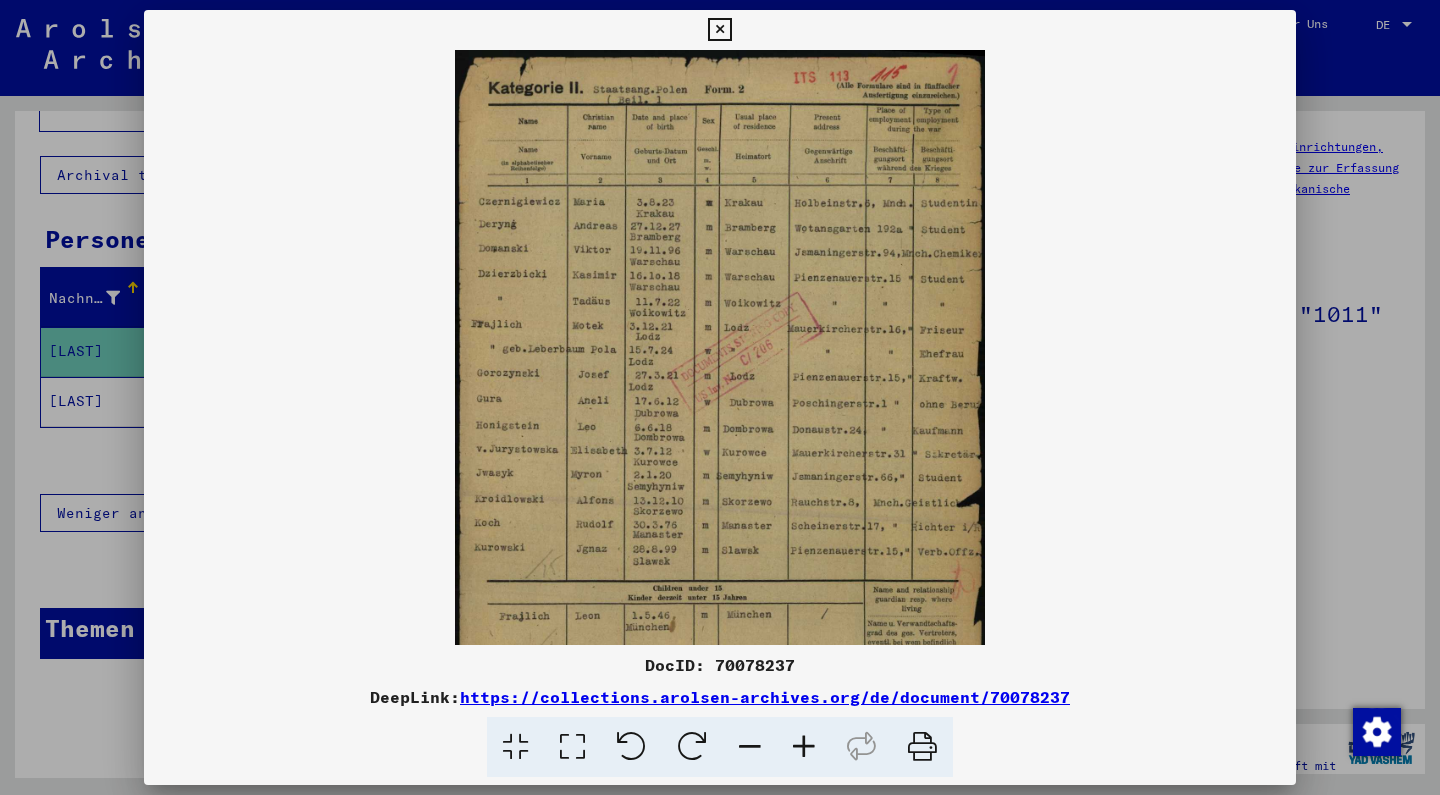 click at bounding box center [804, 747] 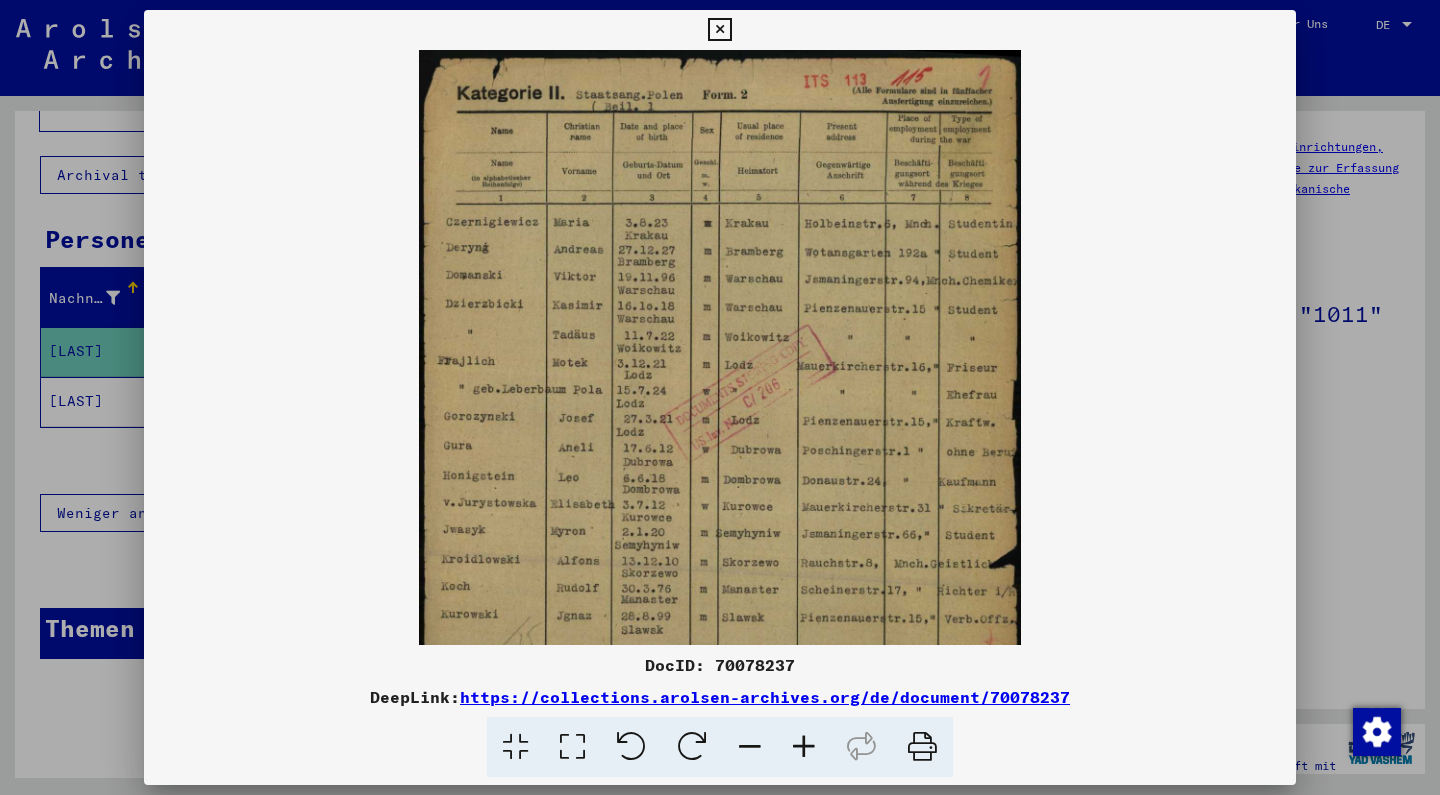 click at bounding box center [804, 747] 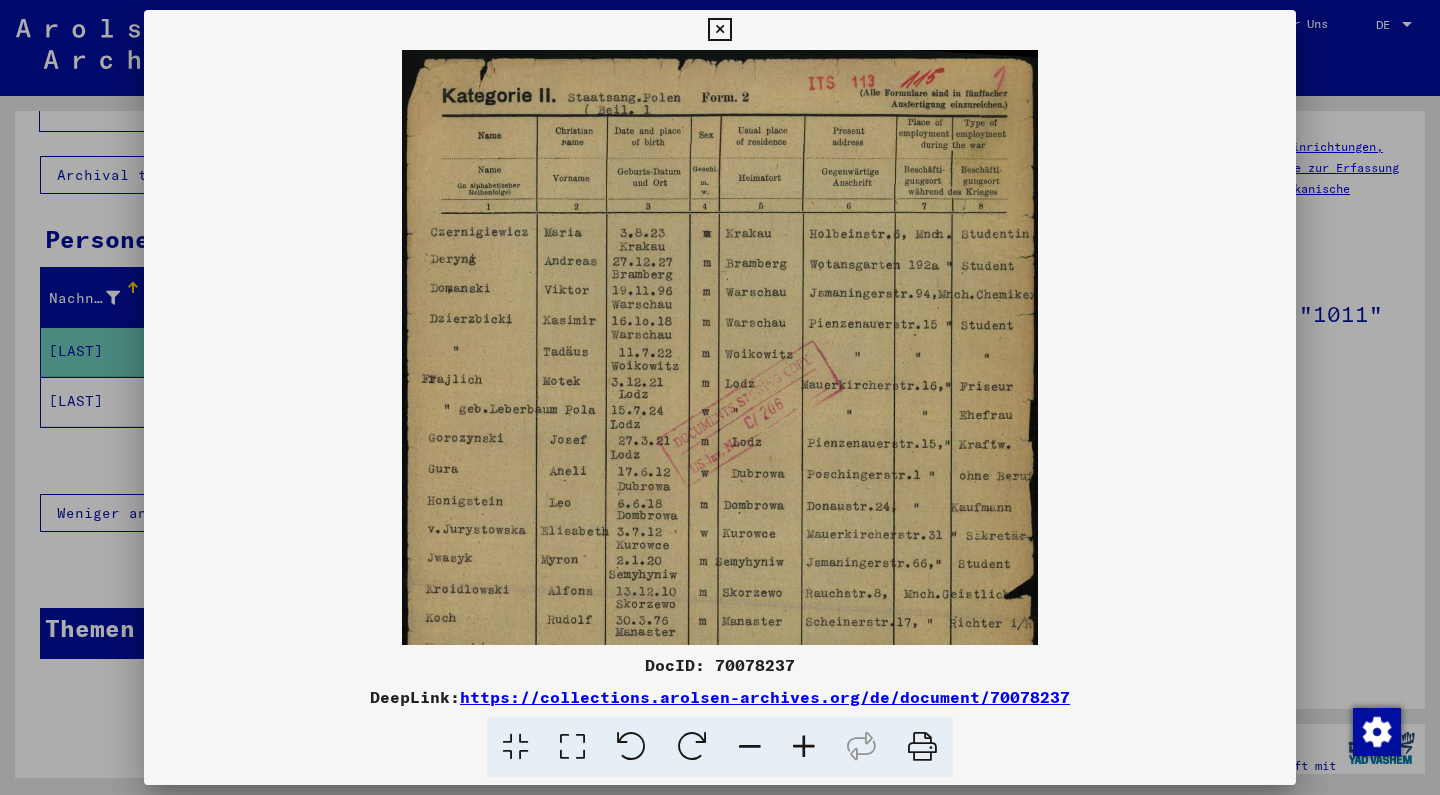 click at bounding box center [804, 747] 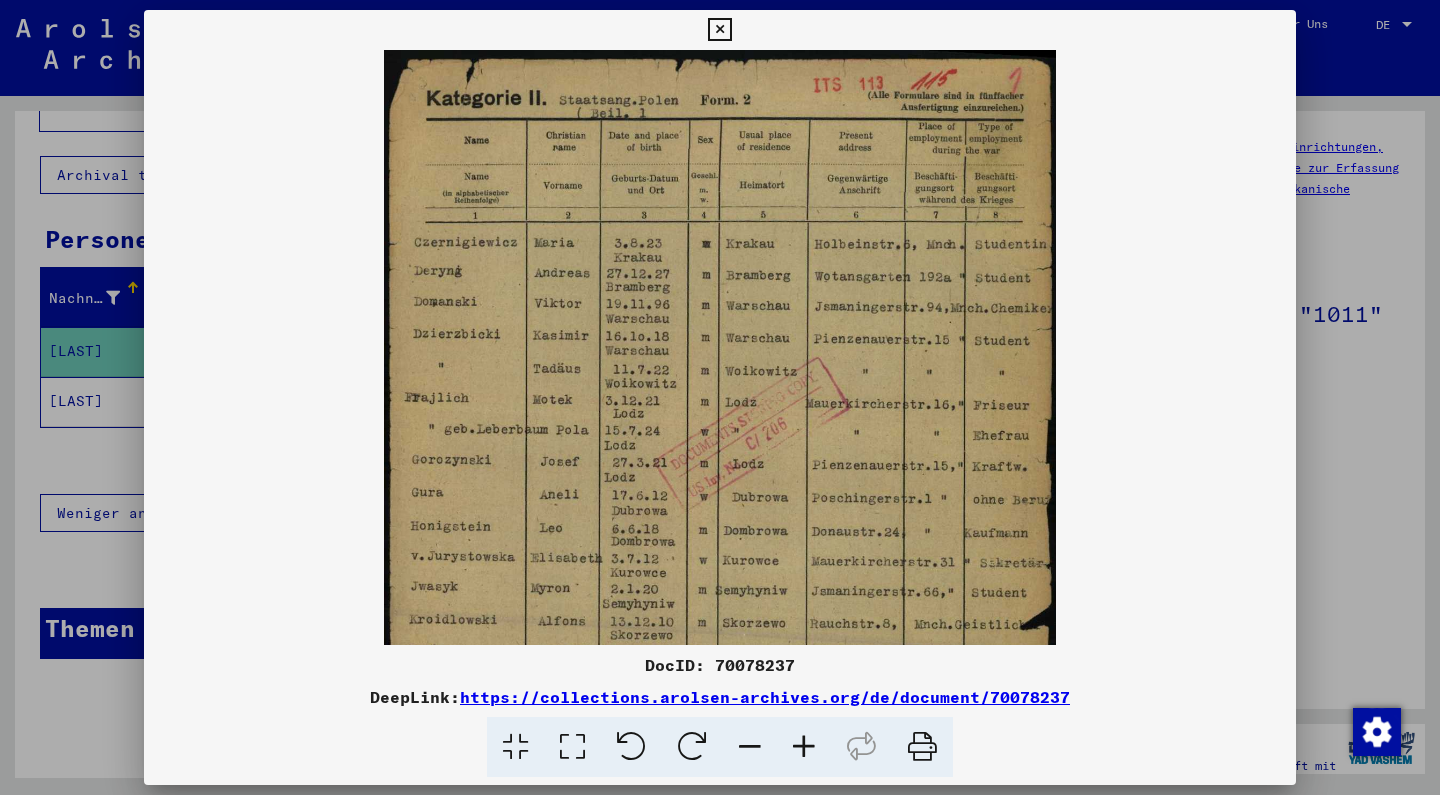 click at bounding box center [804, 747] 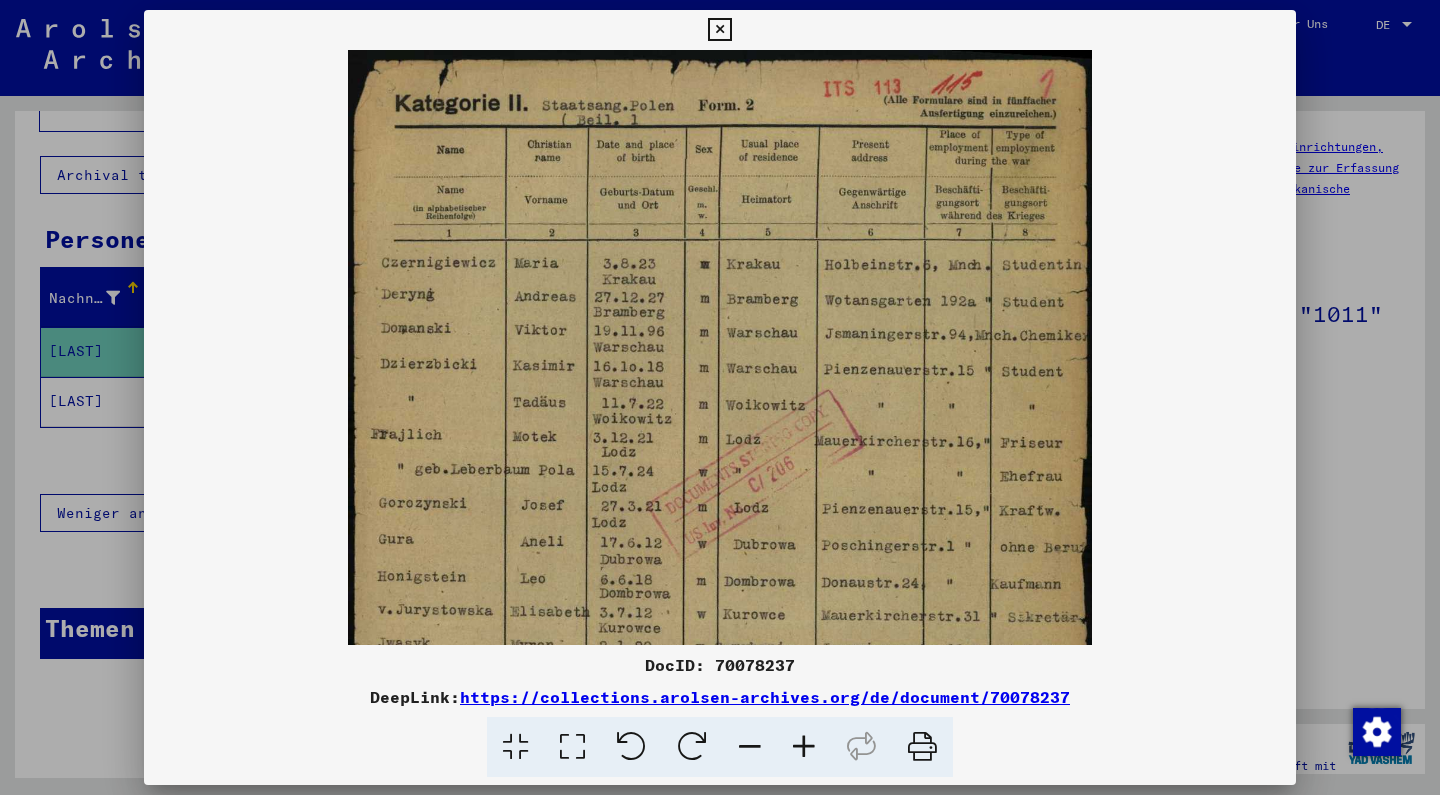 click at bounding box center (804, 747) 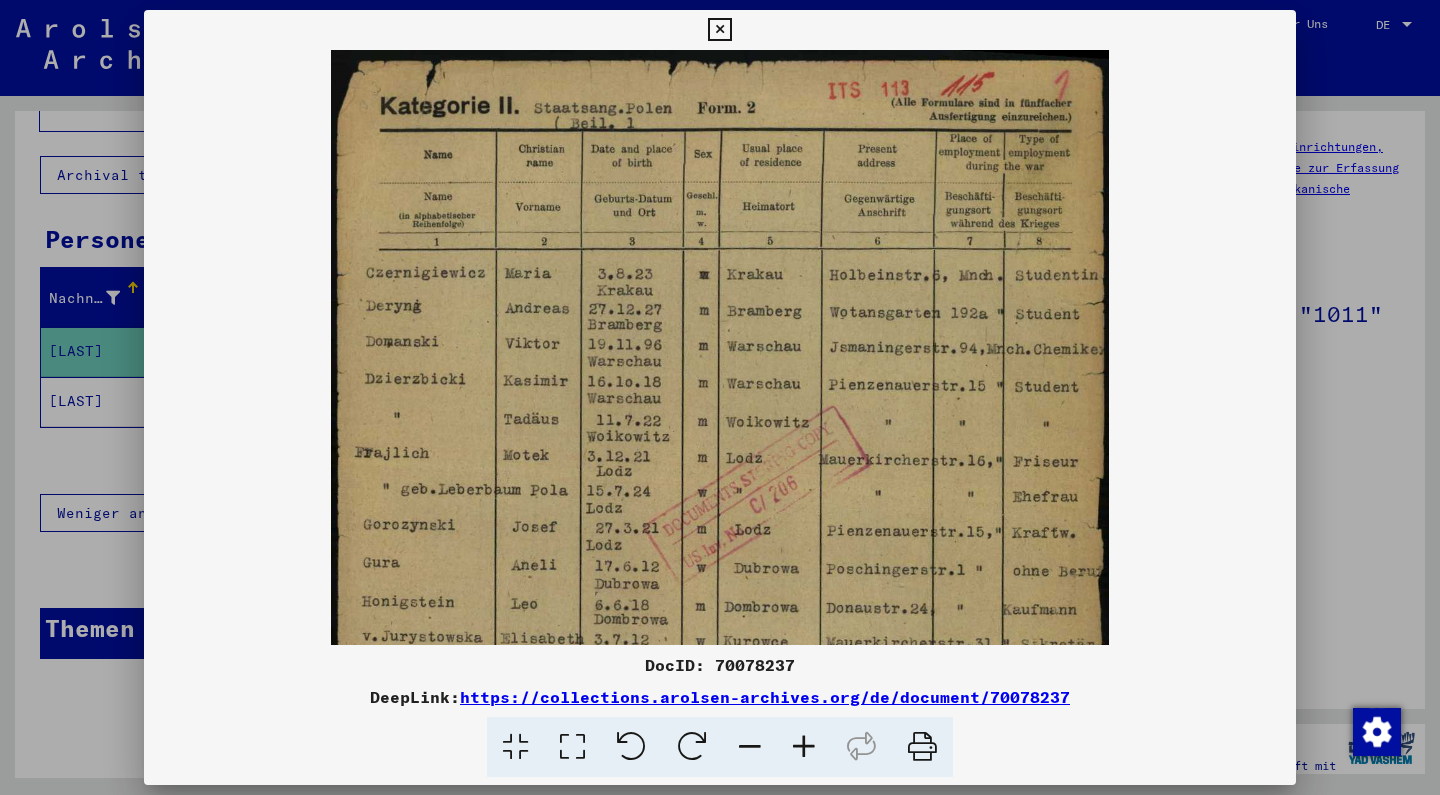 click at bounding box center (804, 747) 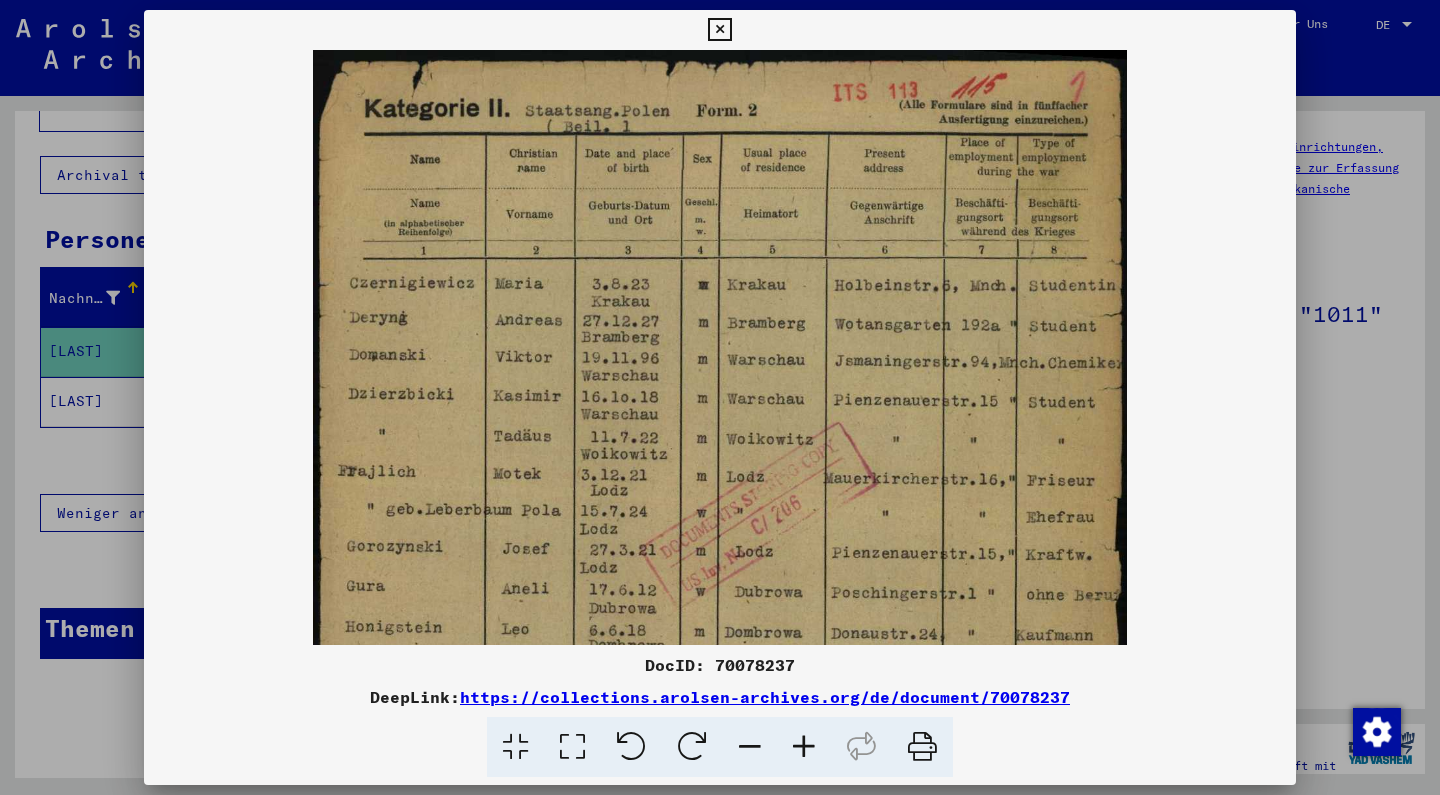 click at bounding box center (804, 747) 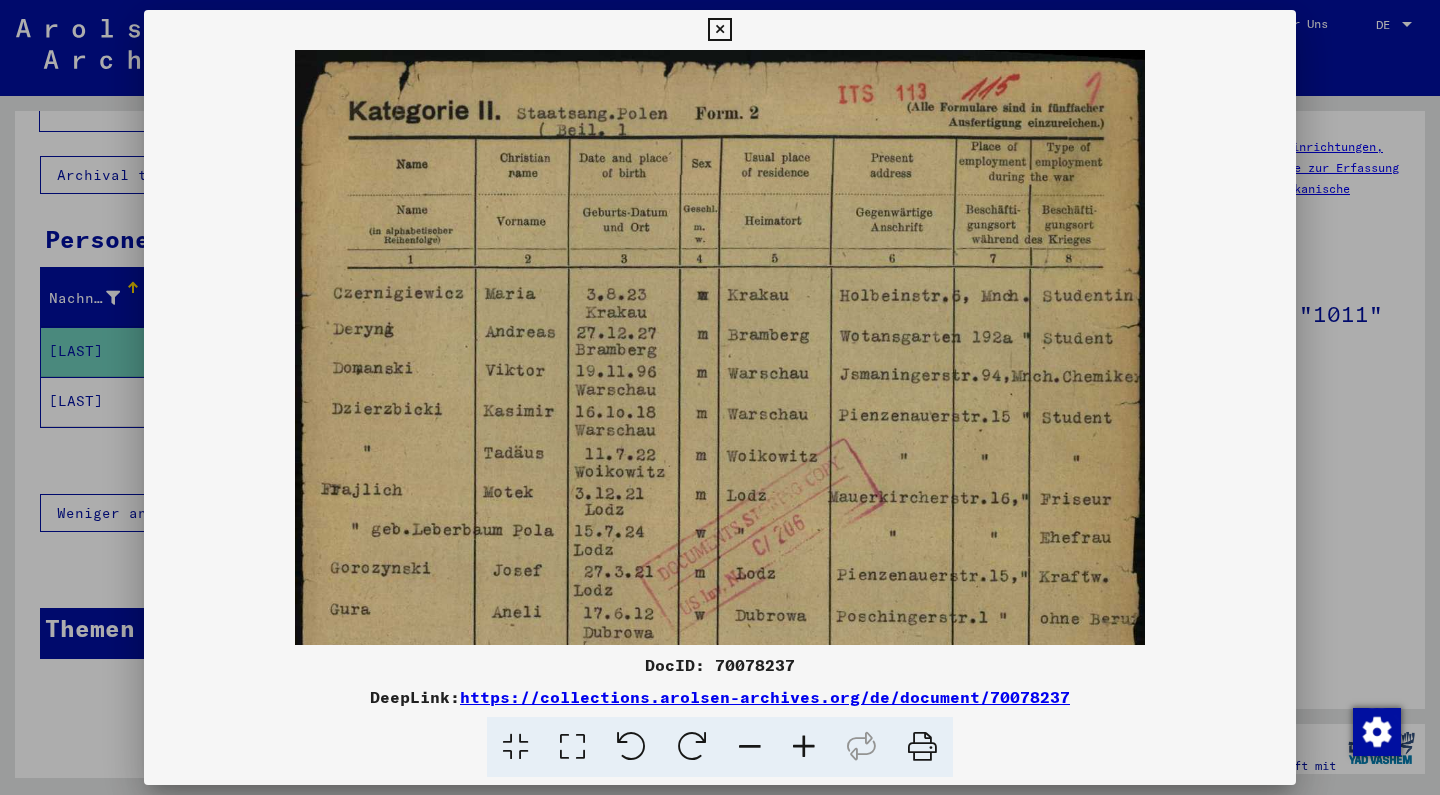 click at bounding box center [804, 747] 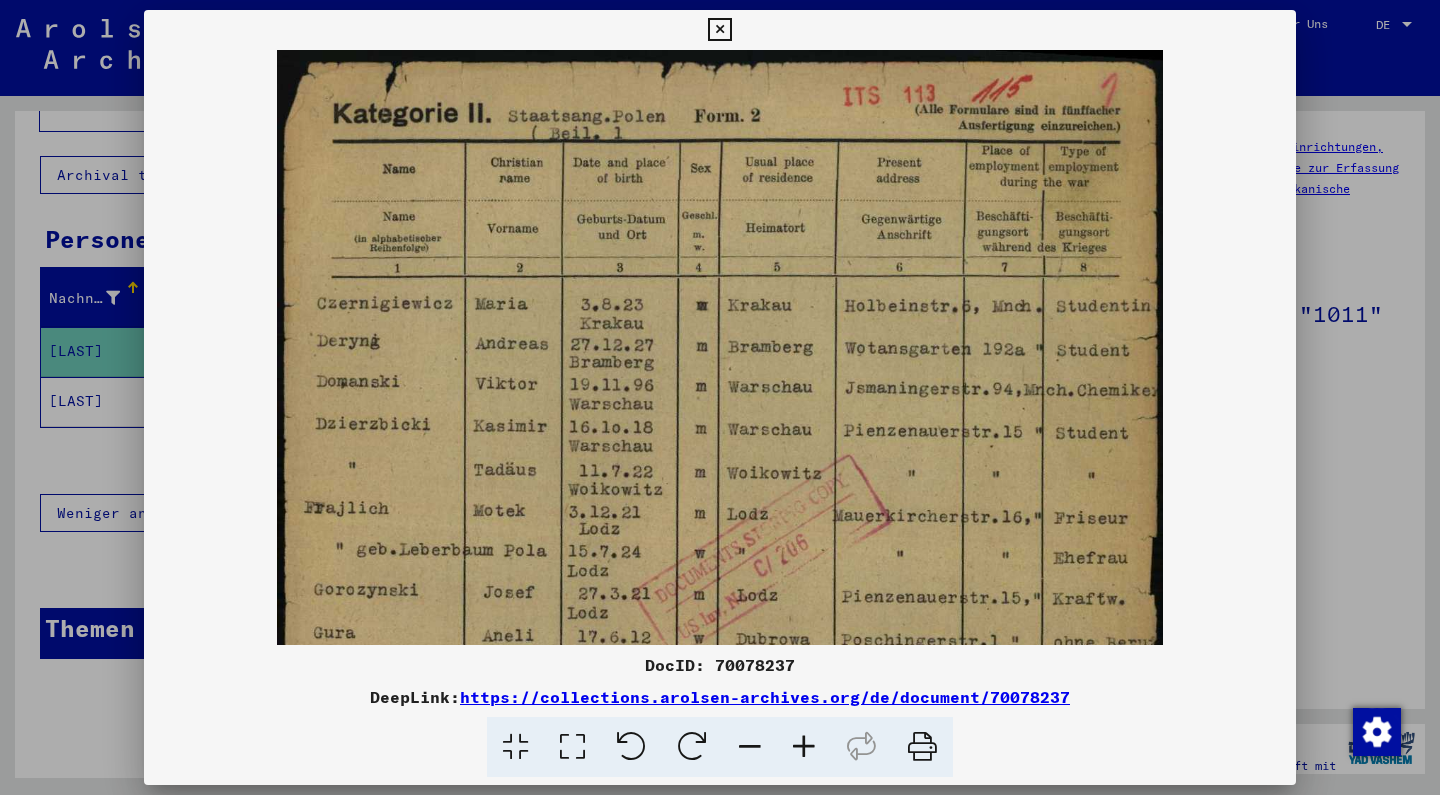 click at bounding box center [804, 747] 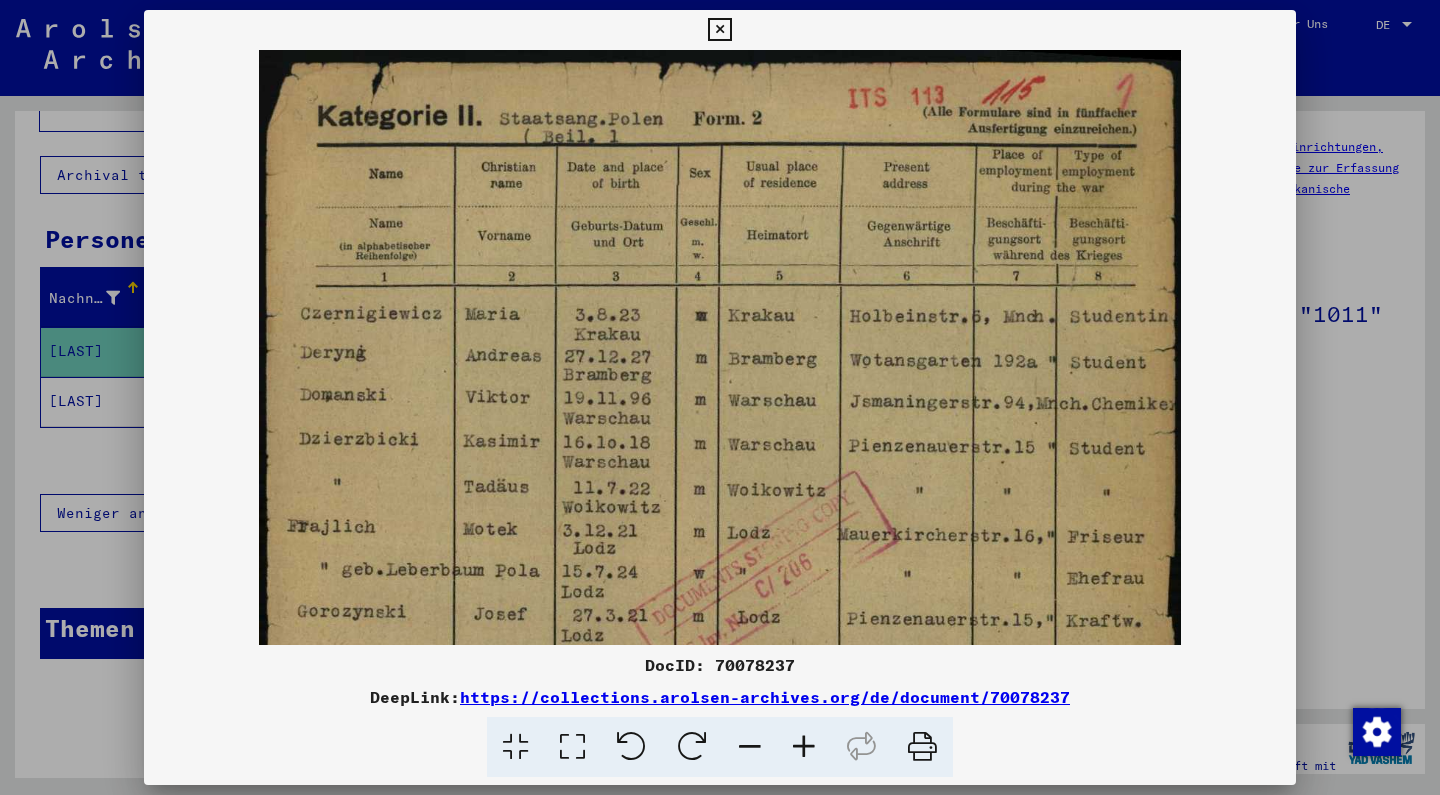 click at bounding box center [804, 747] 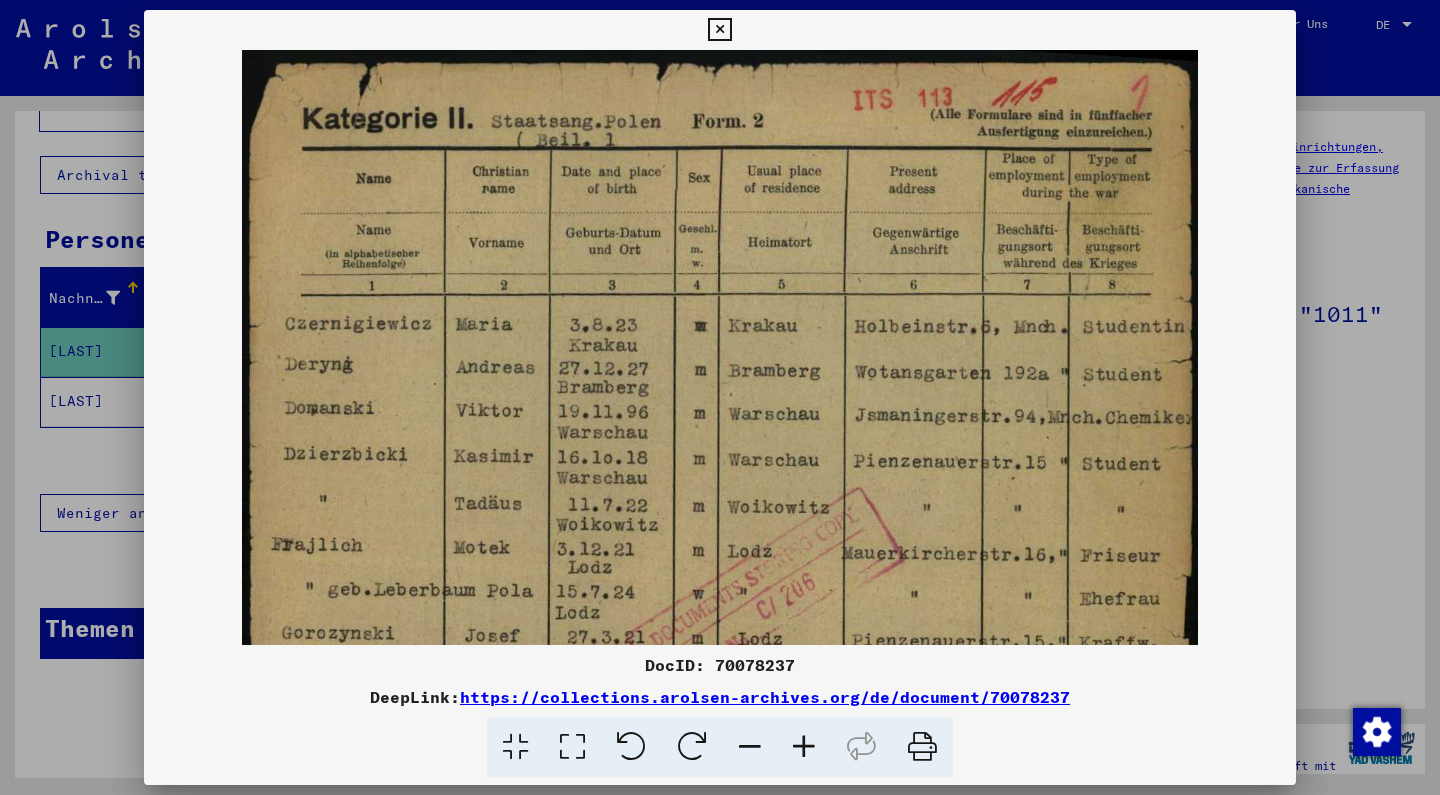 click at bounding box center (804, 747) 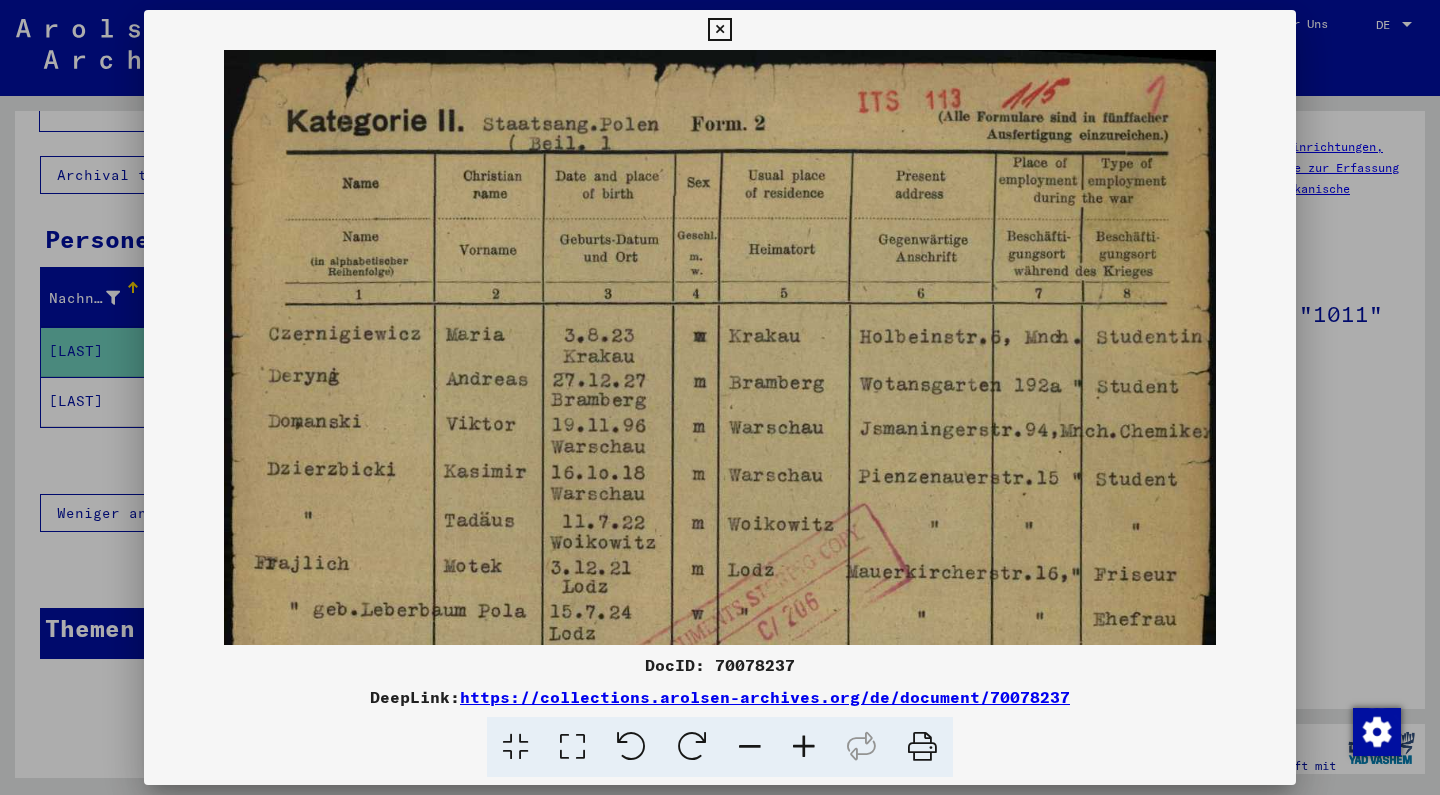 scroll, scrollTop: 139, scrollLeft: 0, axis: vertical 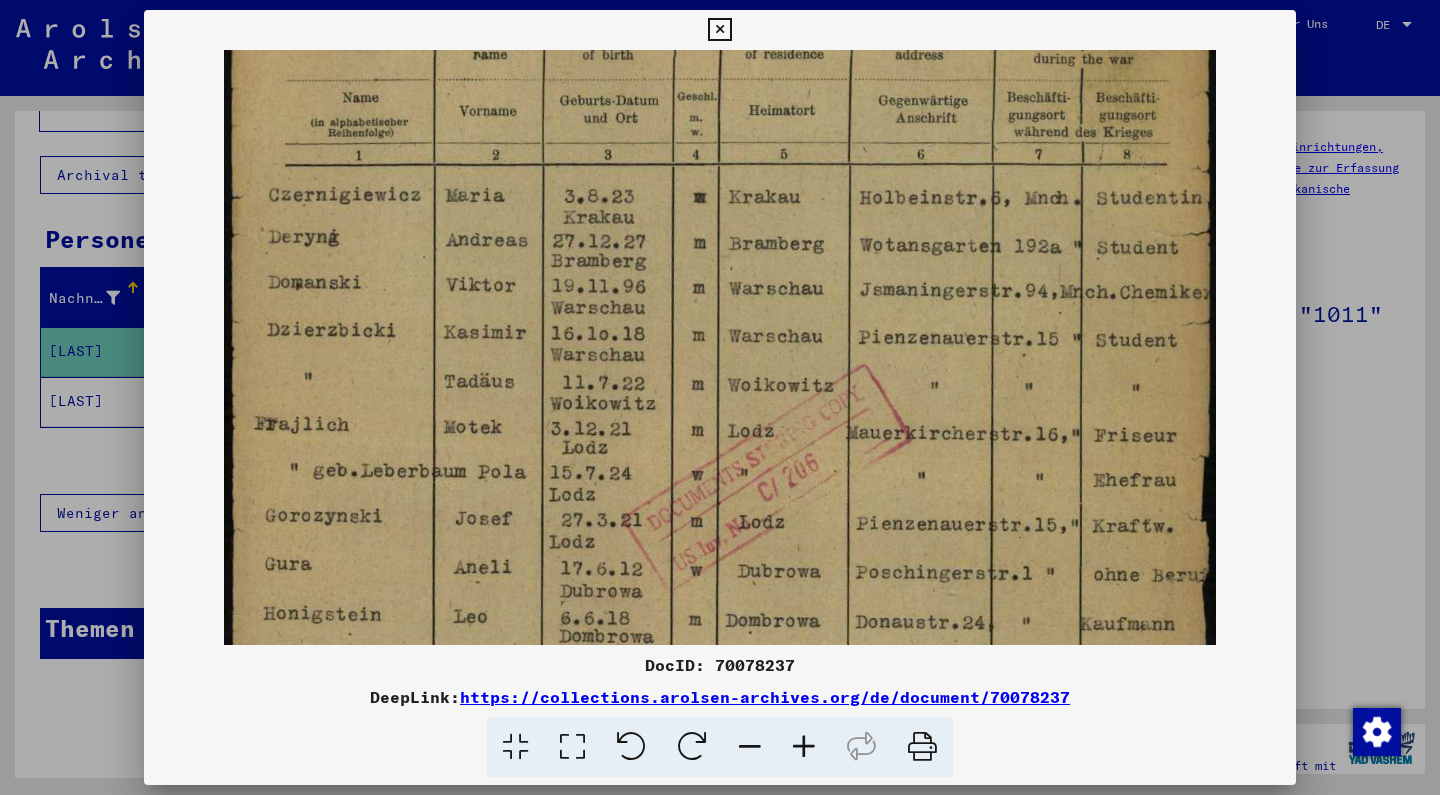 drag, startPoint x: 752, startPoint y: 534, endPoint x: 725, endPoint y: 395, distance: 141.59802 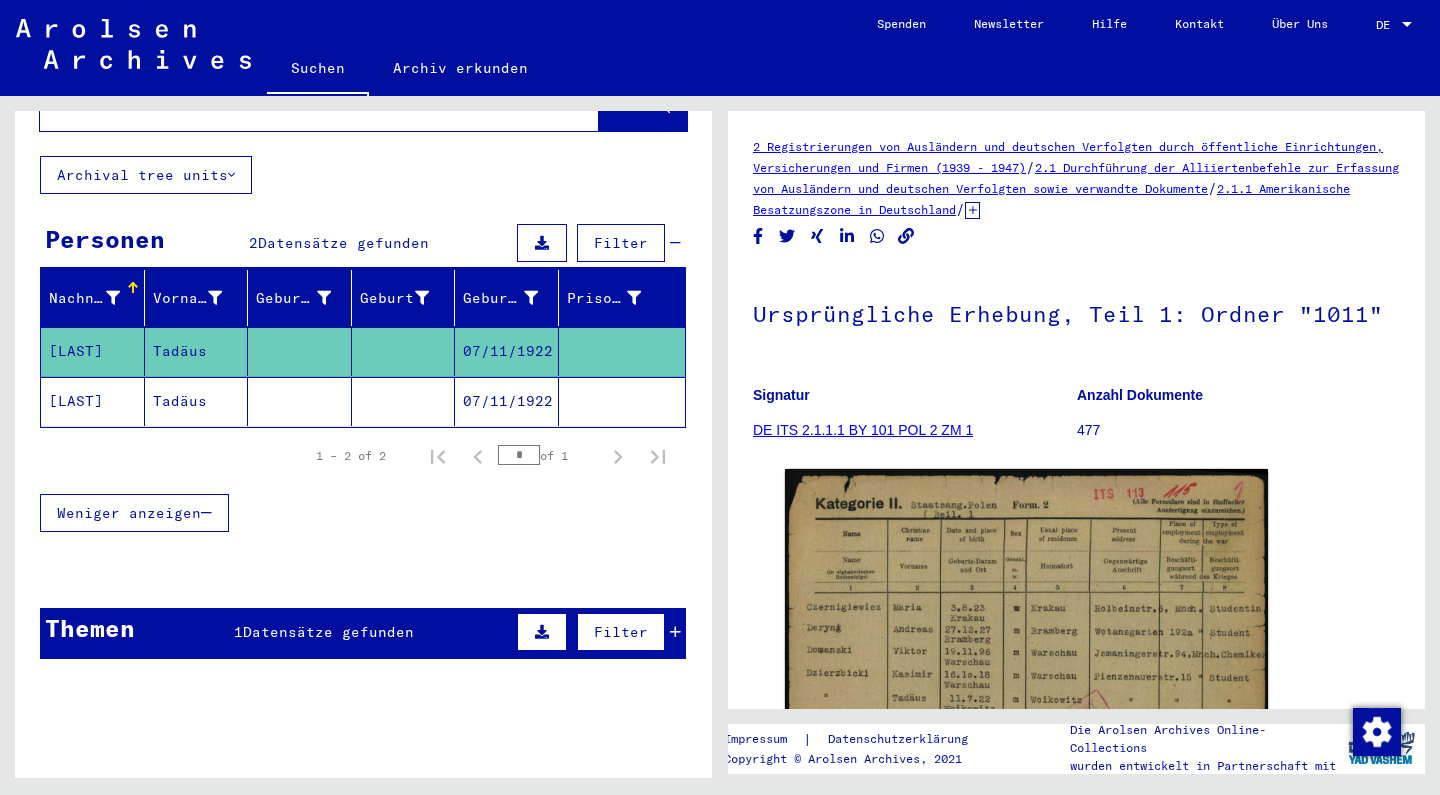click on "07/11/1922" 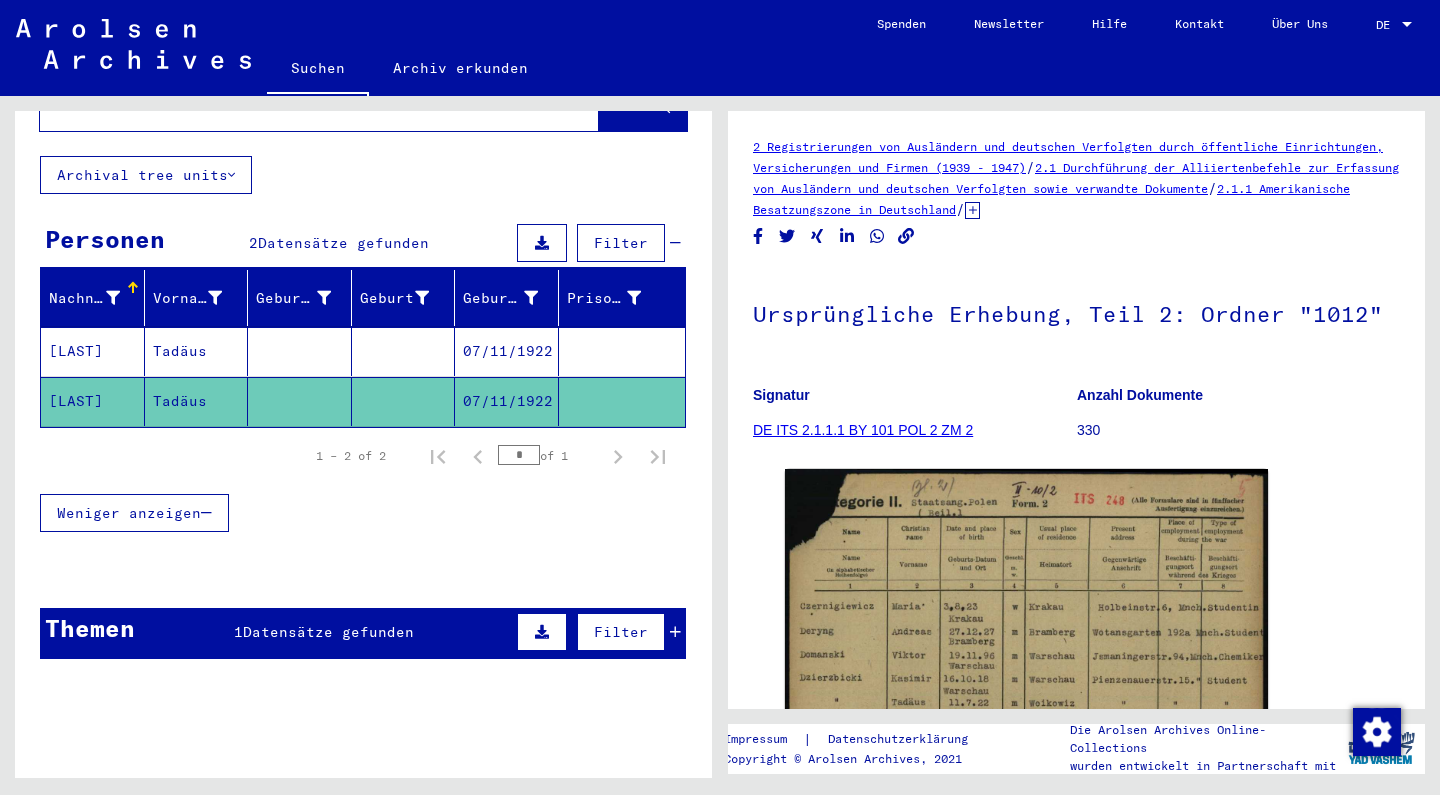 scroll, scrollTop: 0, scrollLeft: 0, axis: both 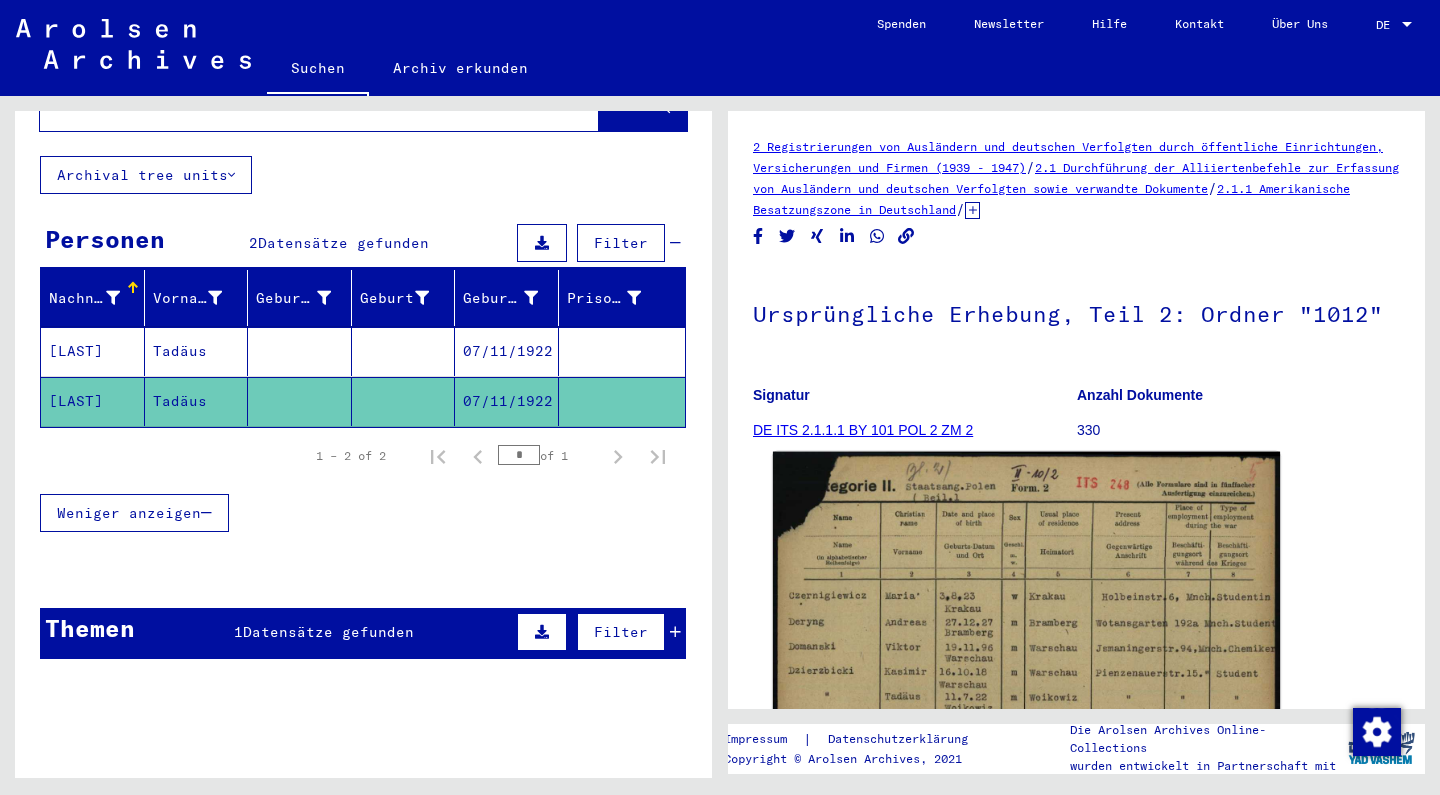 click 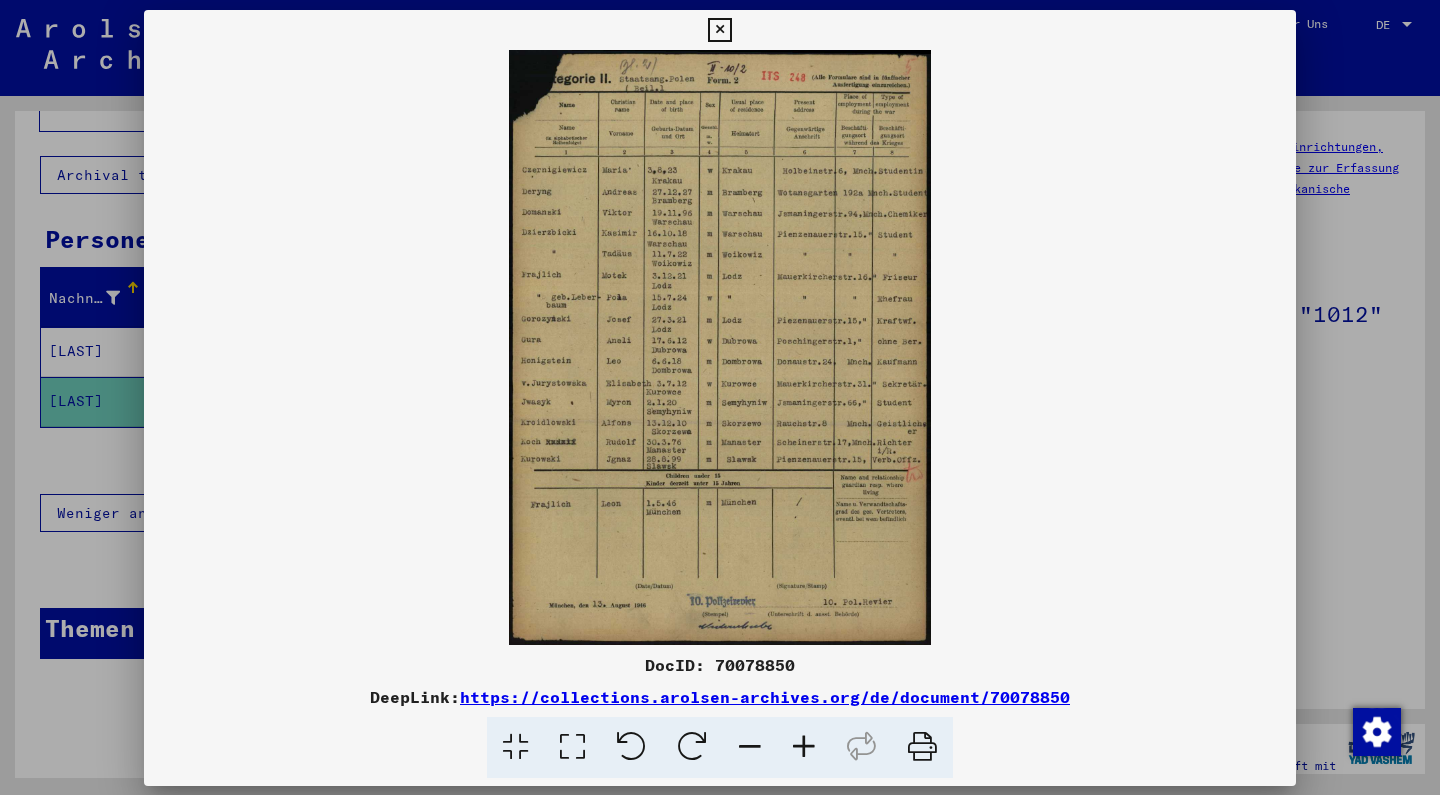 click at bounding box center [720, 347] 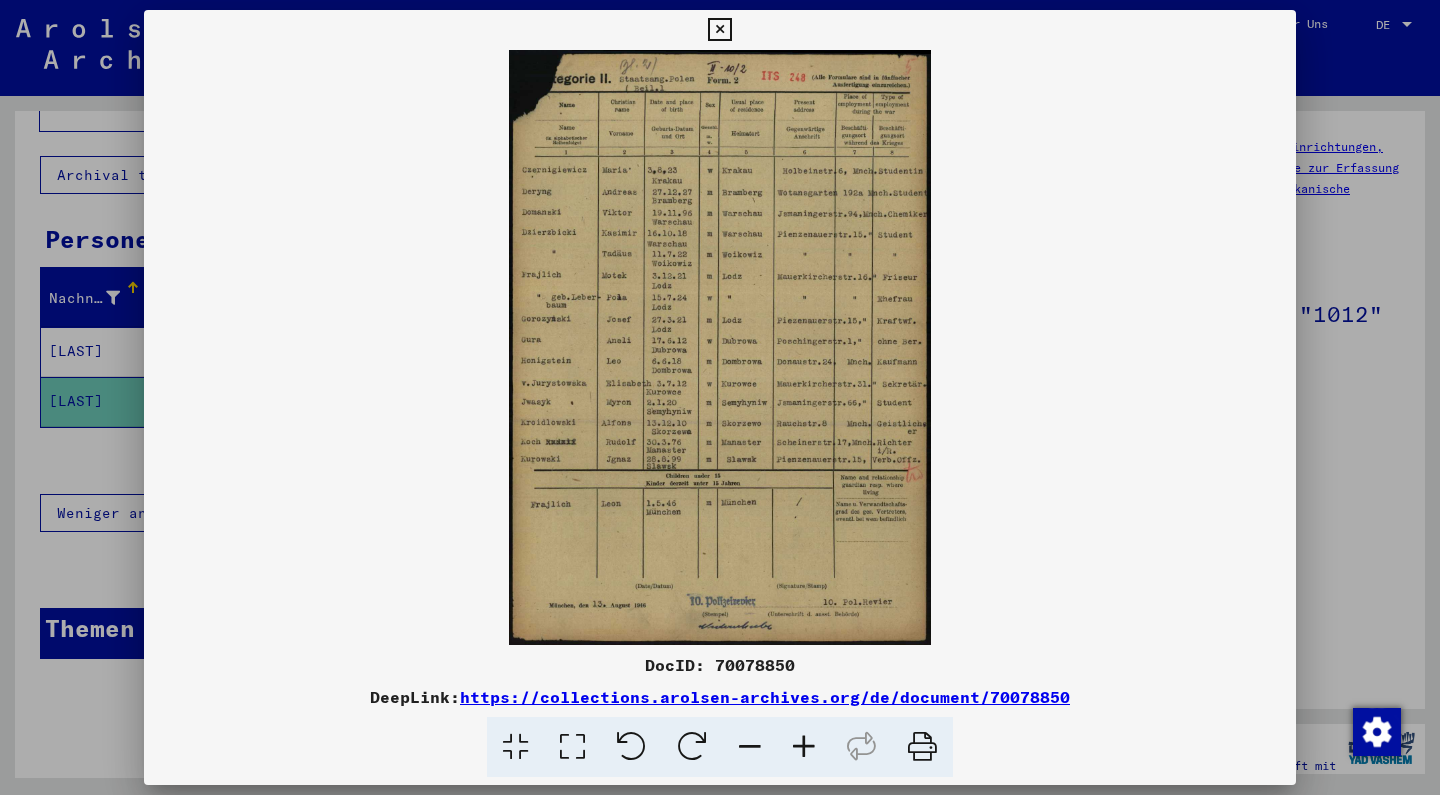 click at bounding box center [720, 347] 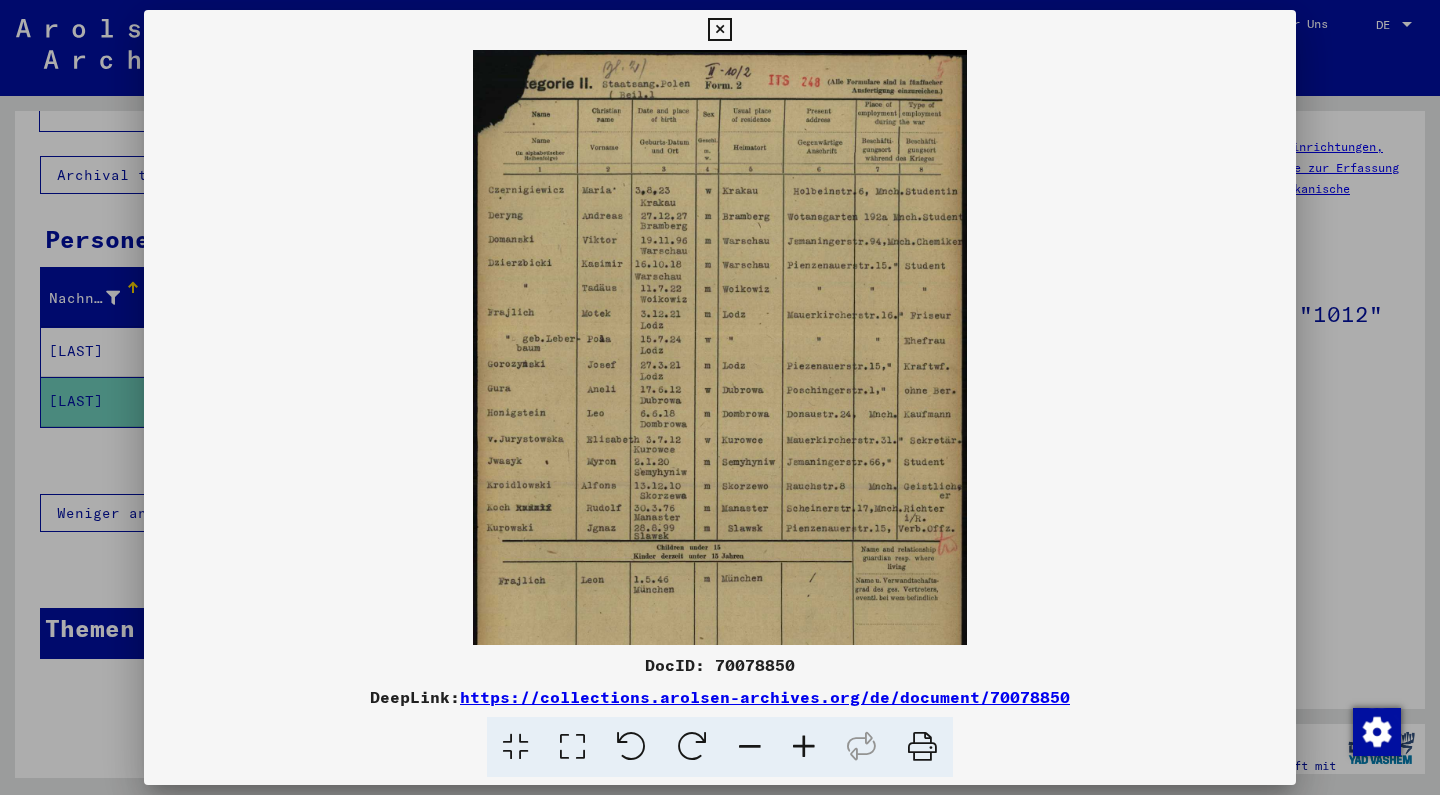 click at bounding box center (804, 747) 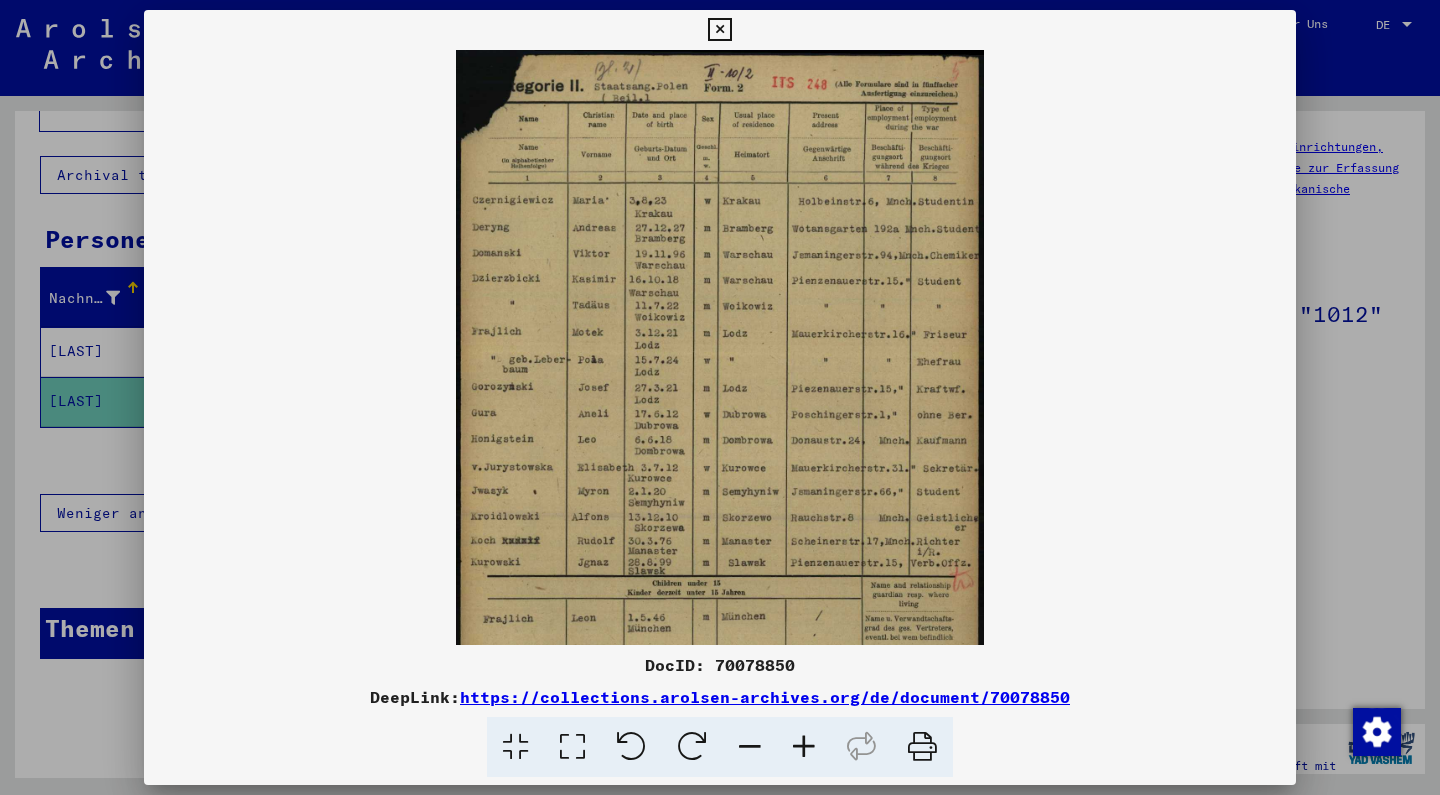 click at bounding box center [804, 747] 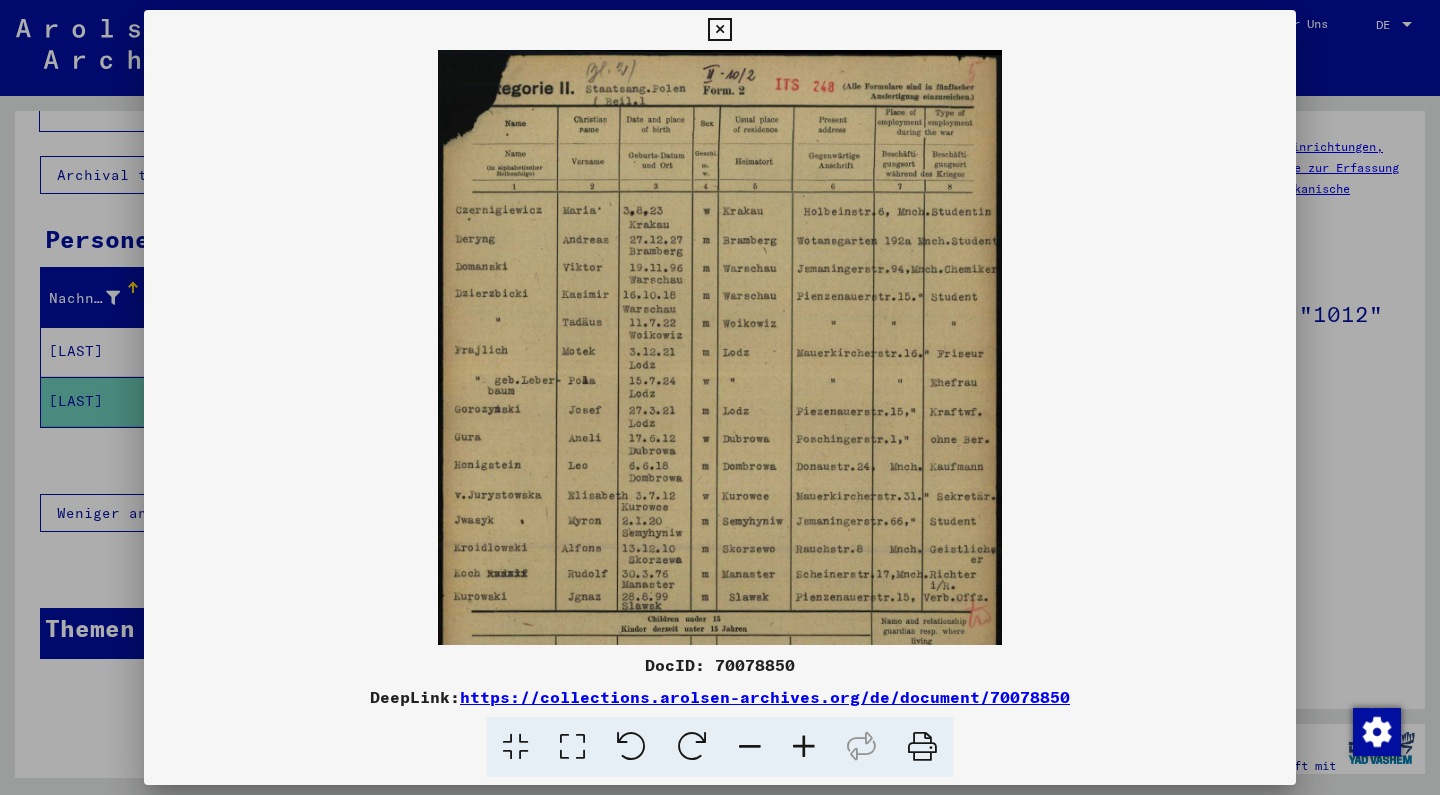 click at bounding box center (804, 747) 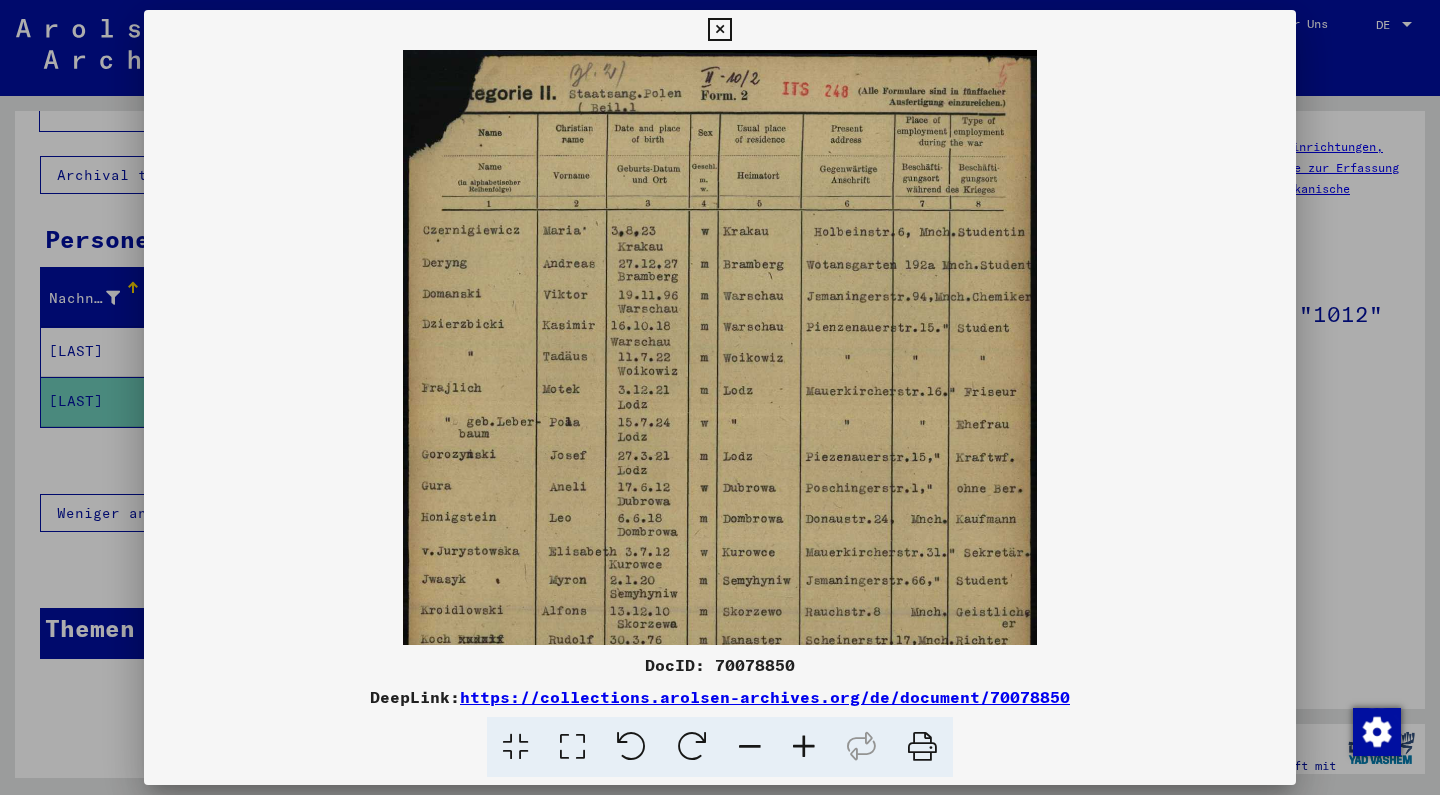 click at bounding box center [804, 747] 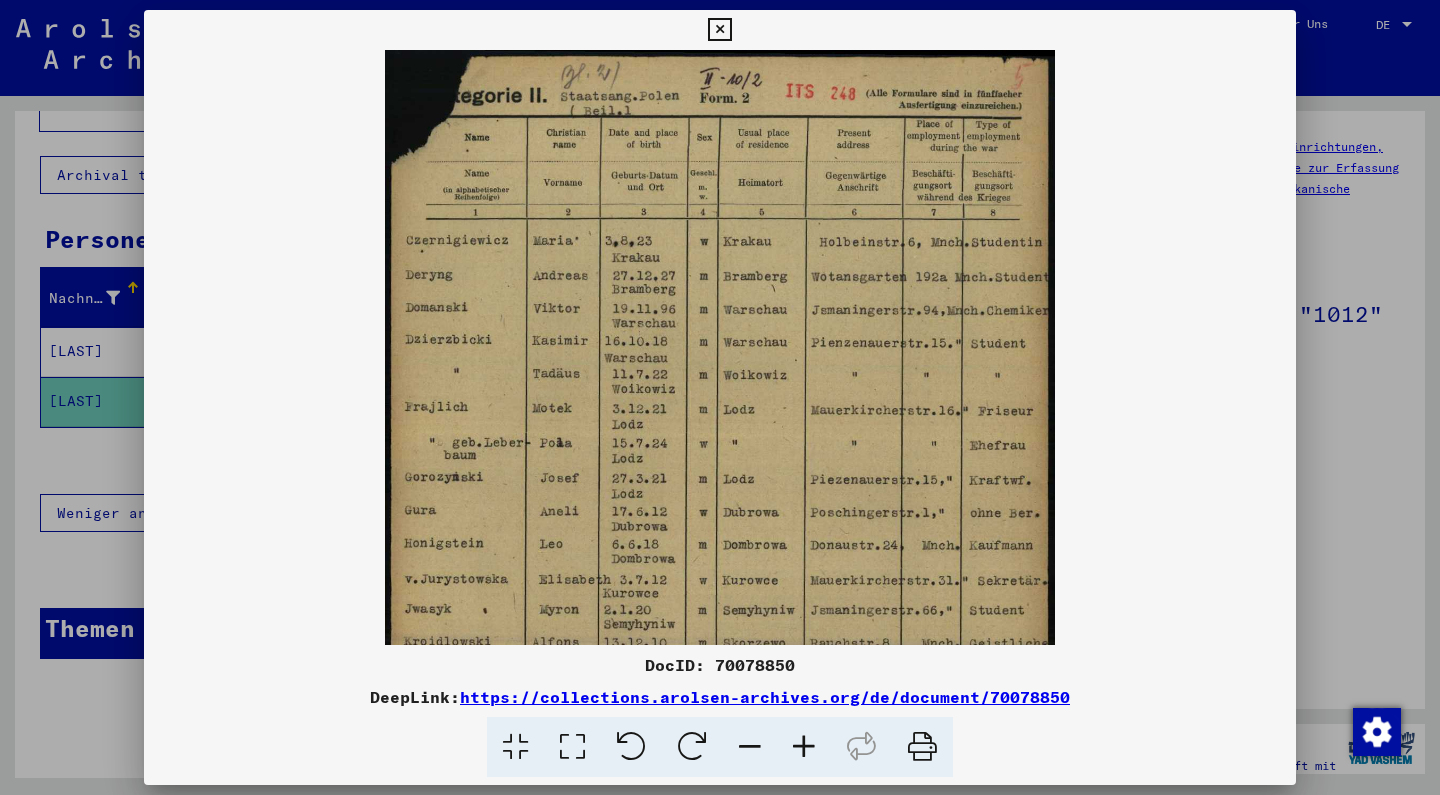 click at bounding box center (804, 747) 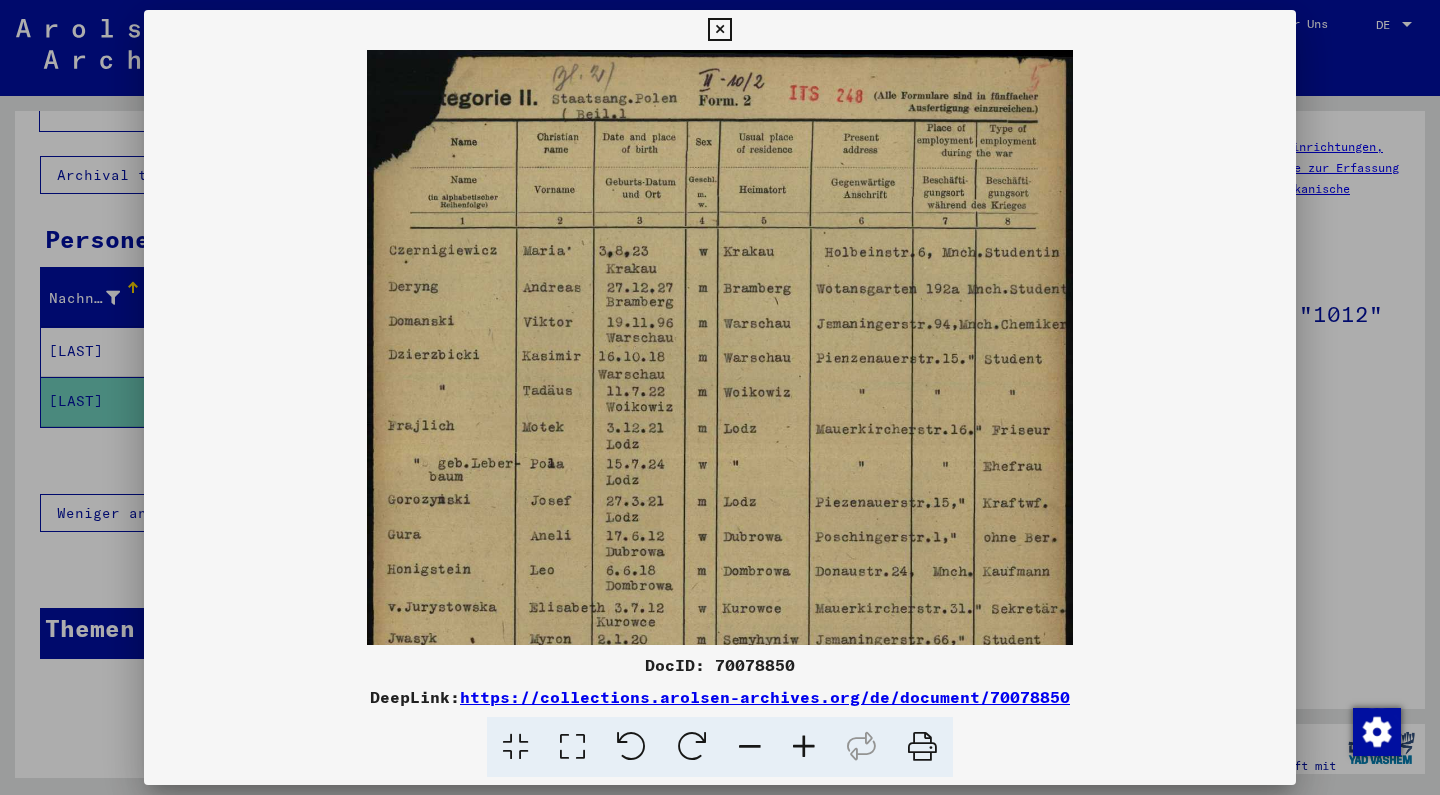 click at bounding box center [804, 747] 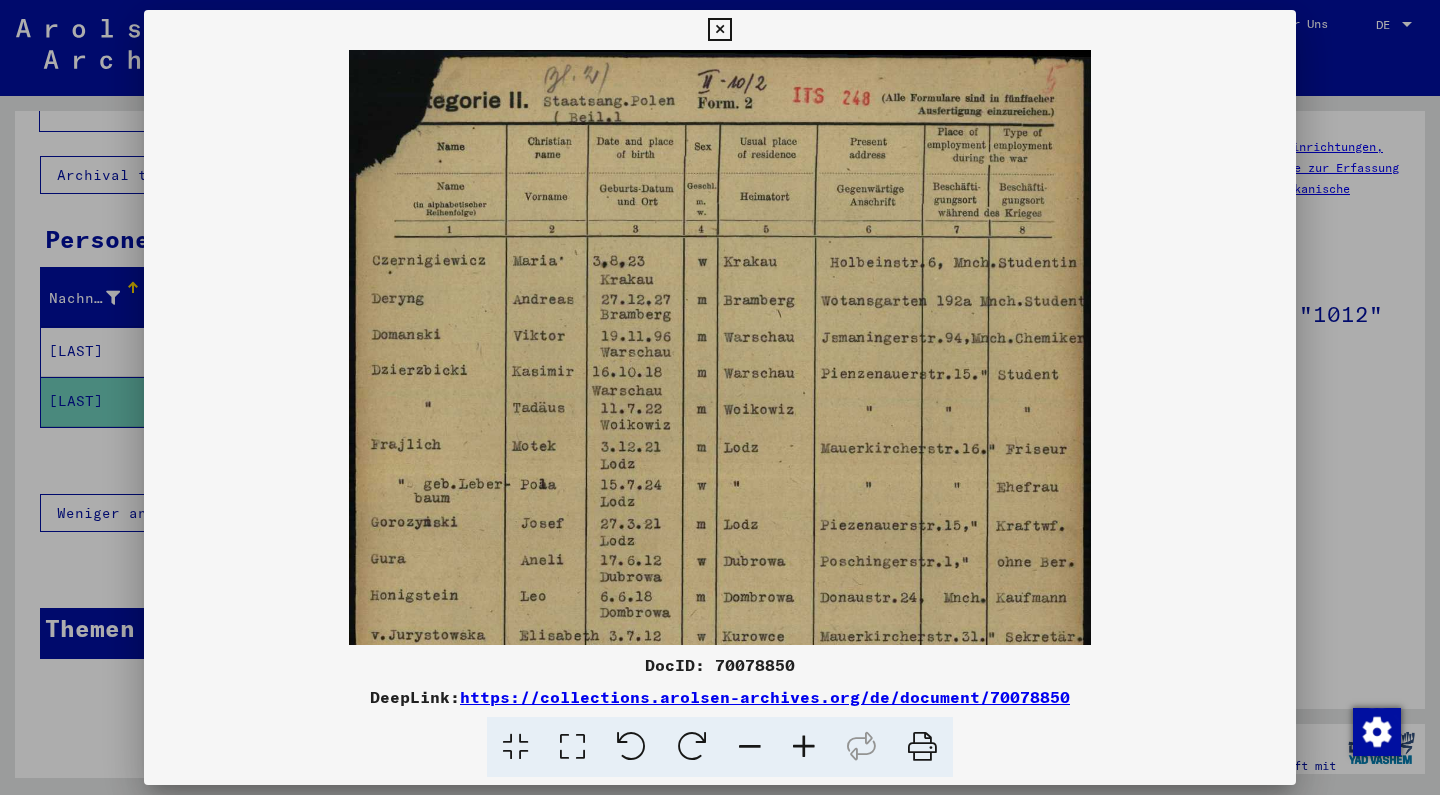 click at bounding box center (804, 747) 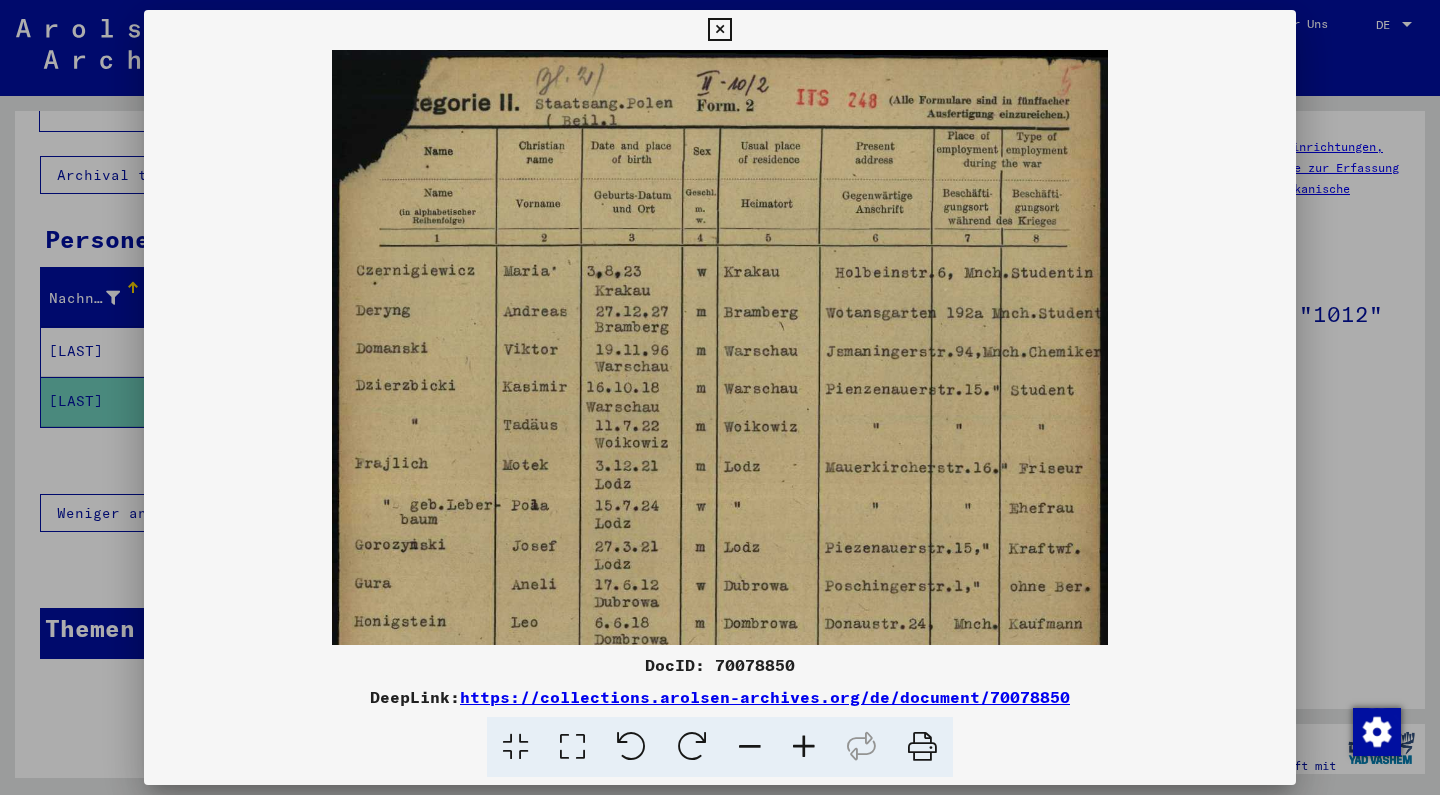 click at bounding box center (804, 747) 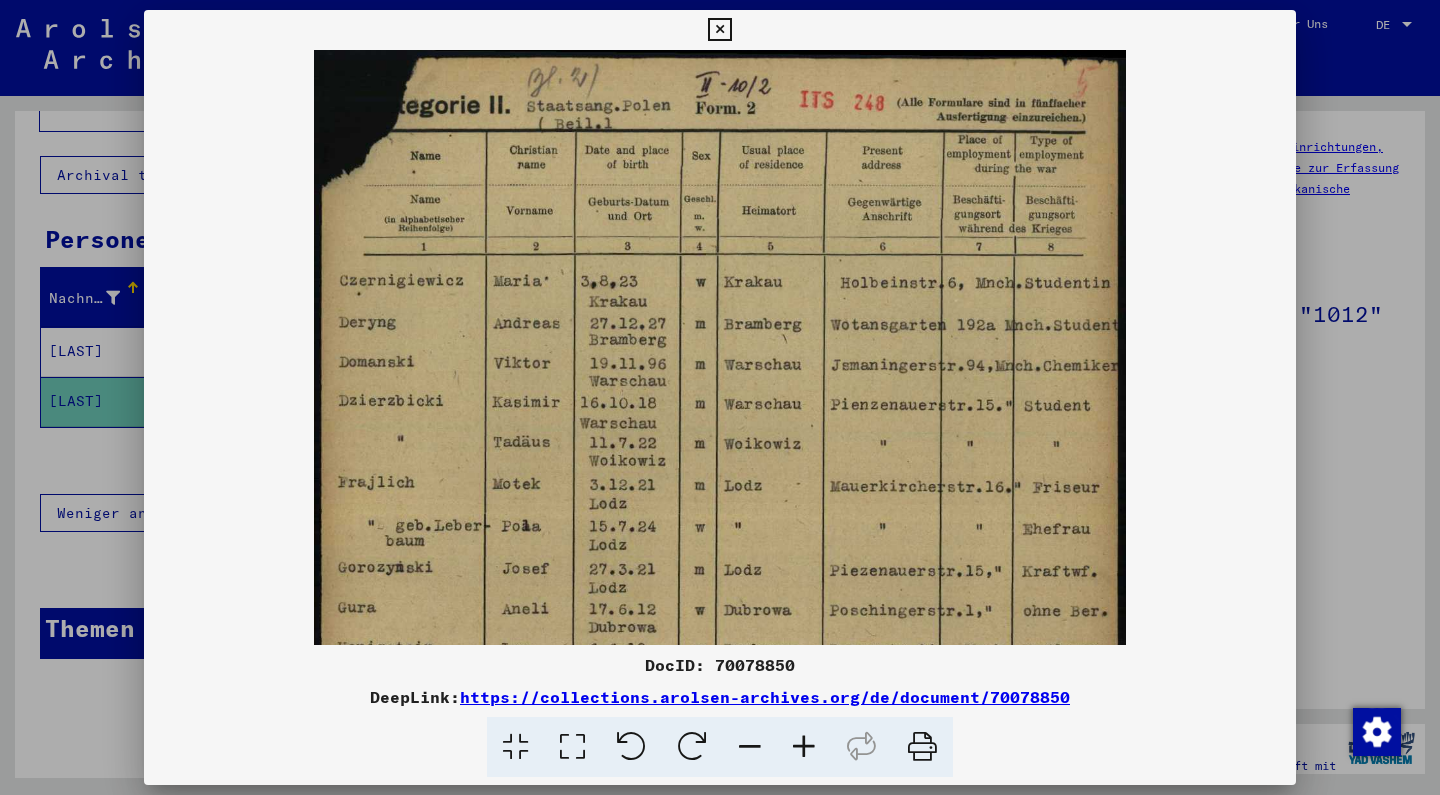 click at bounding box center [804, 747] 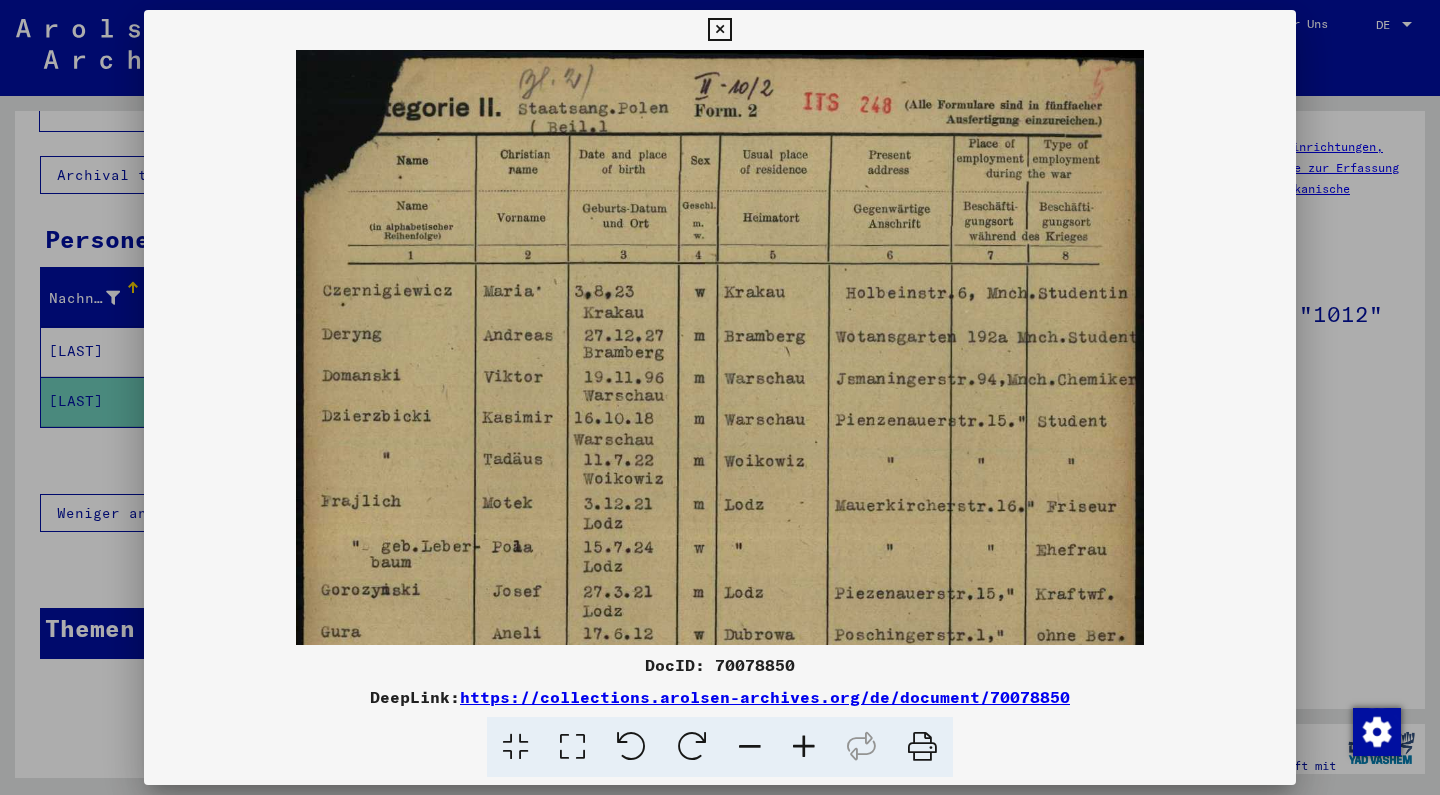 click at bounding box center [804, 747] 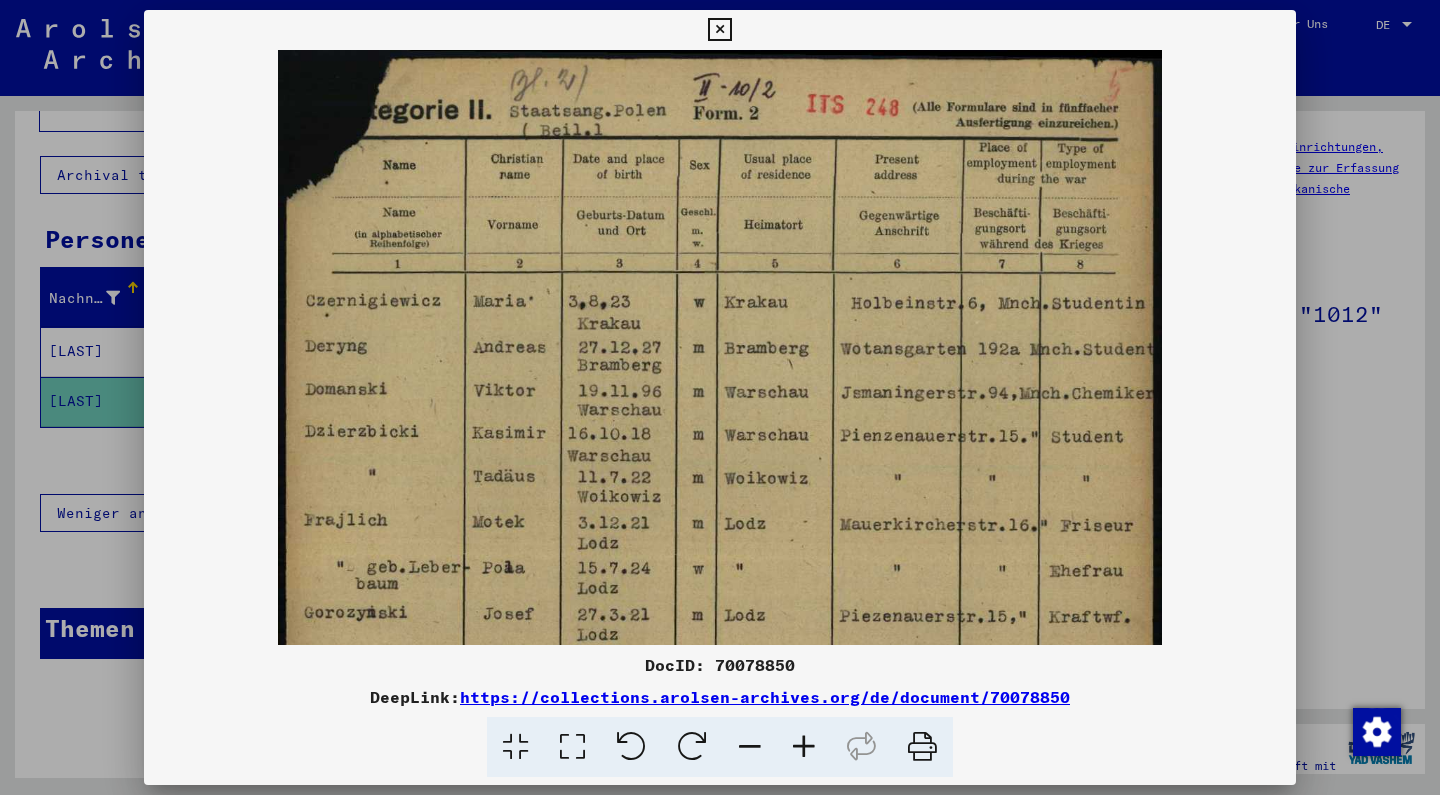 click at bounding box center (804, 747) 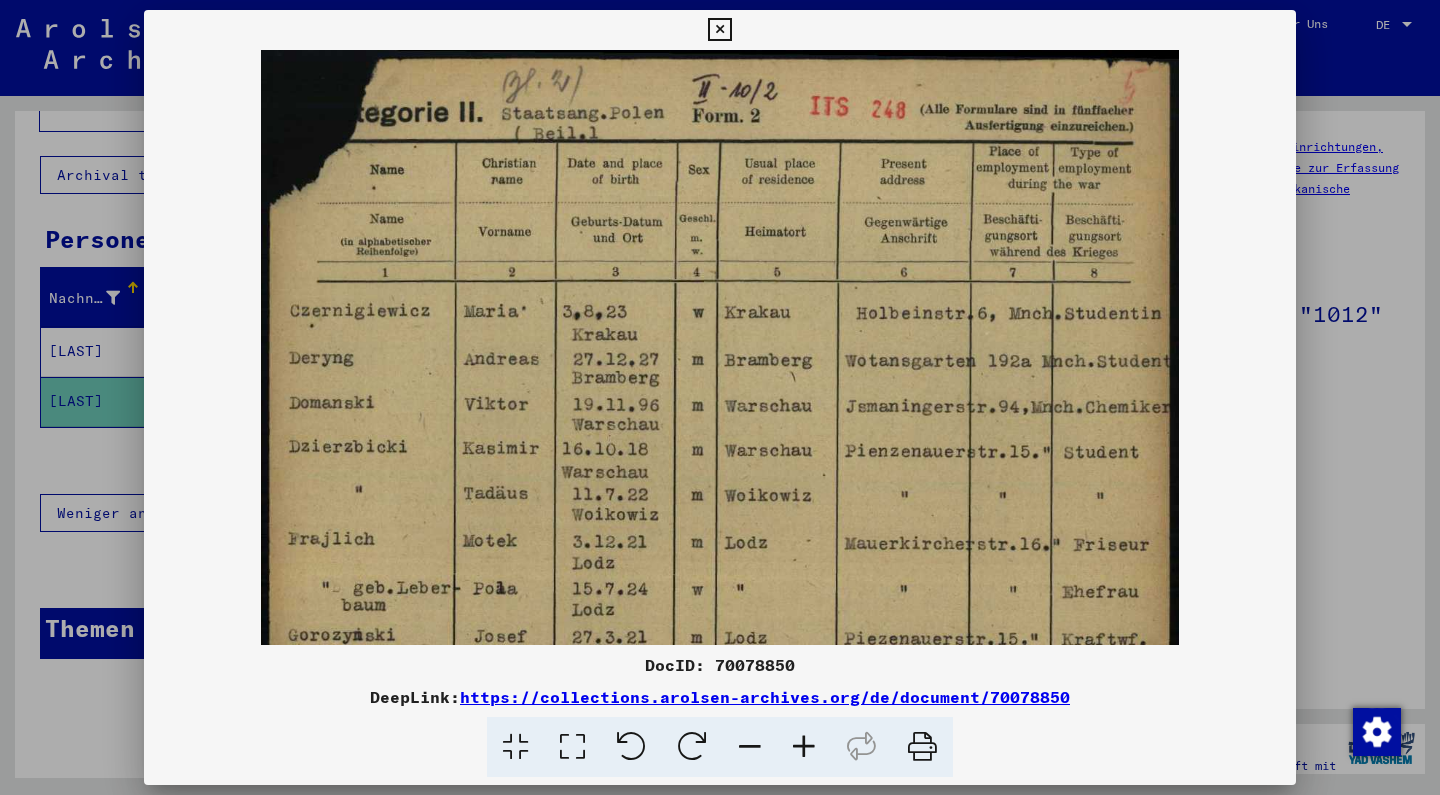 click at bounding box center (804, 747) 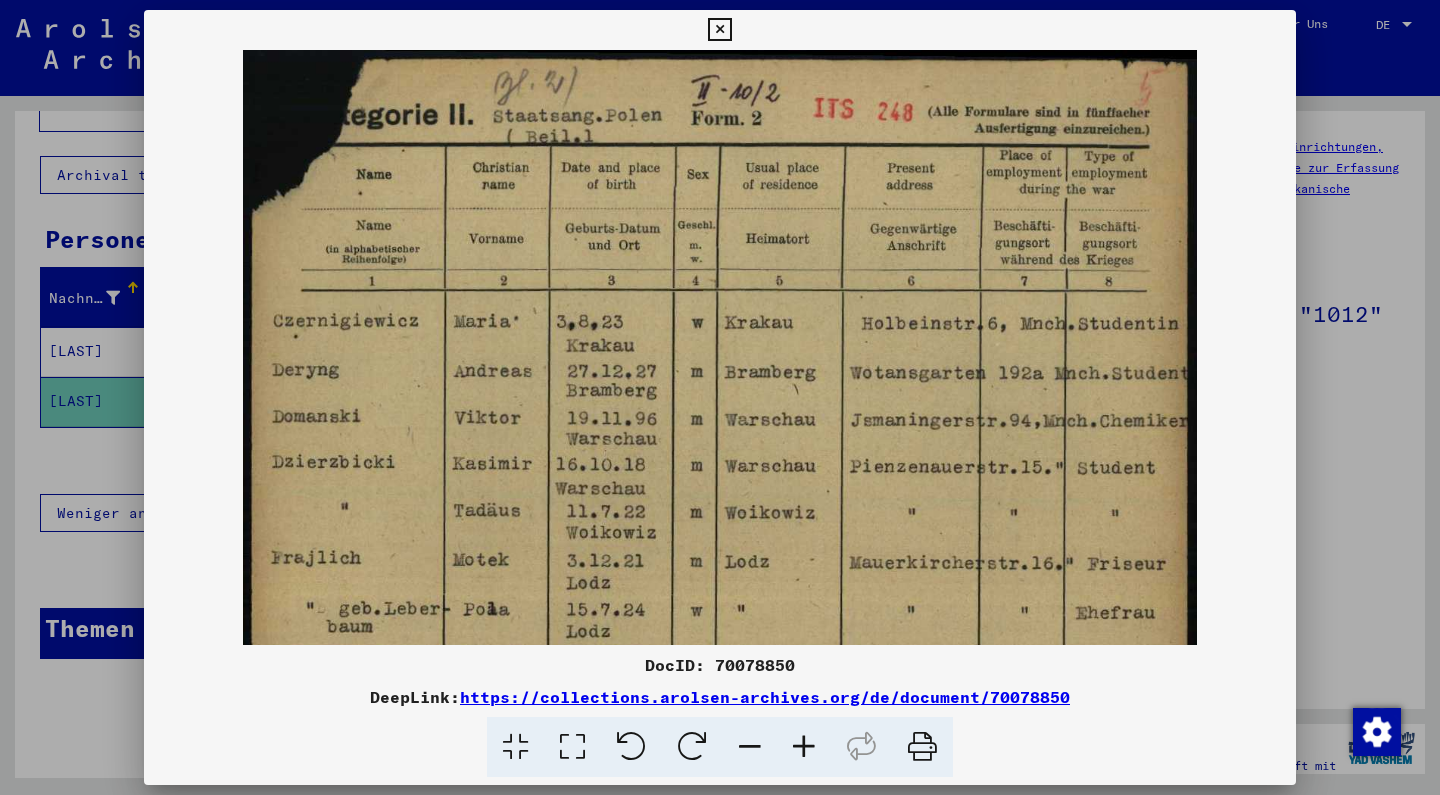 click at bounding box center [804, 747] 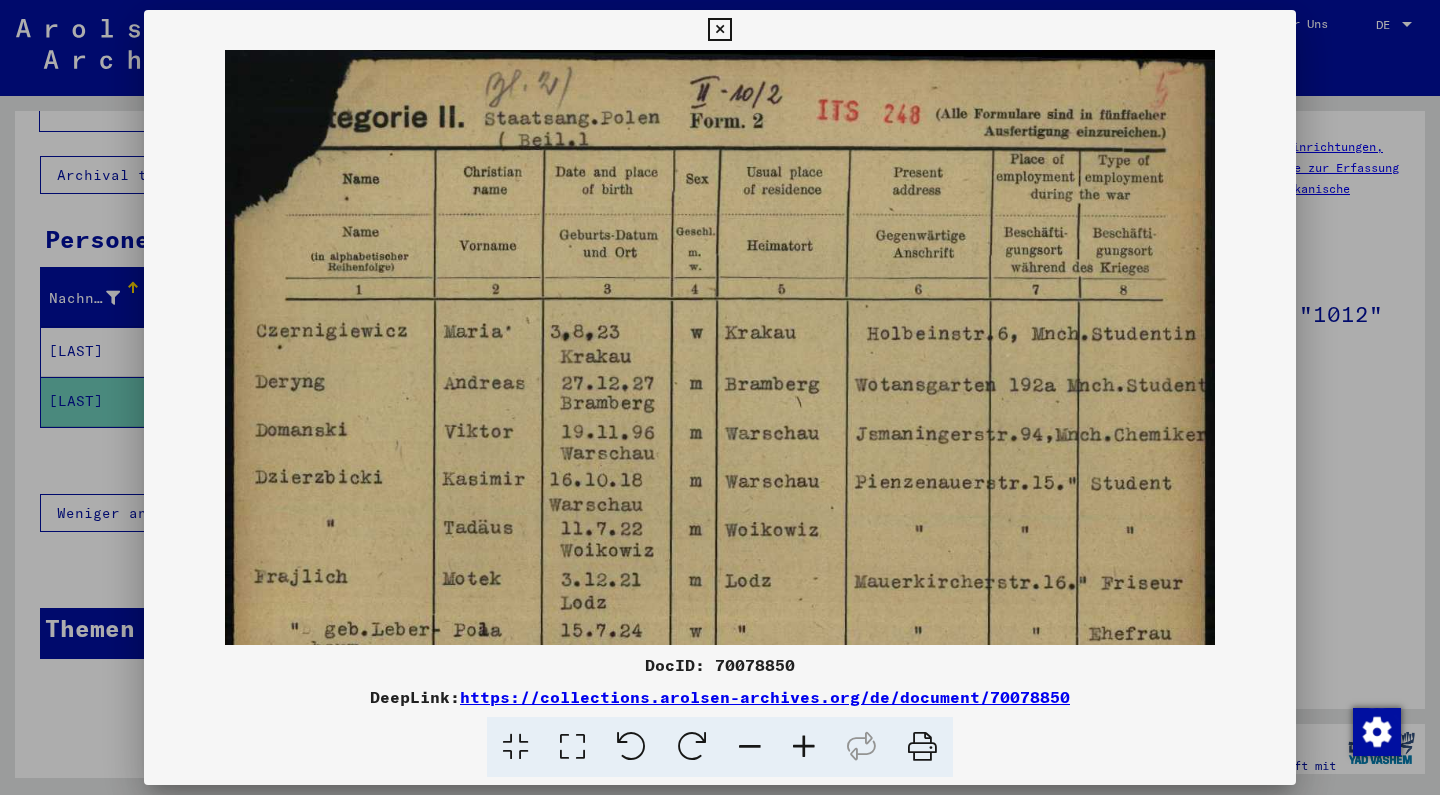 click at bounding box center (804, 747) 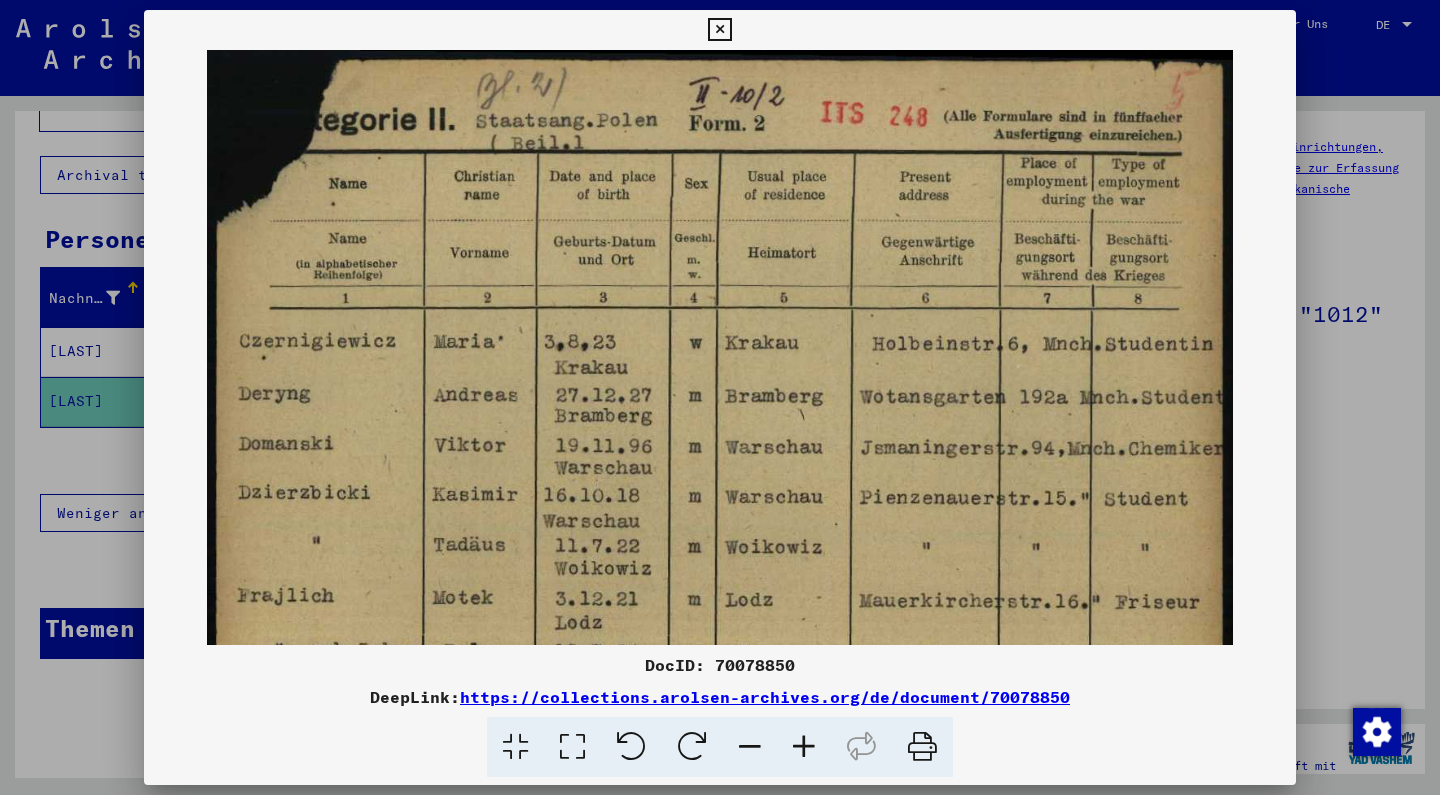 click at bounding box center (804, 747) 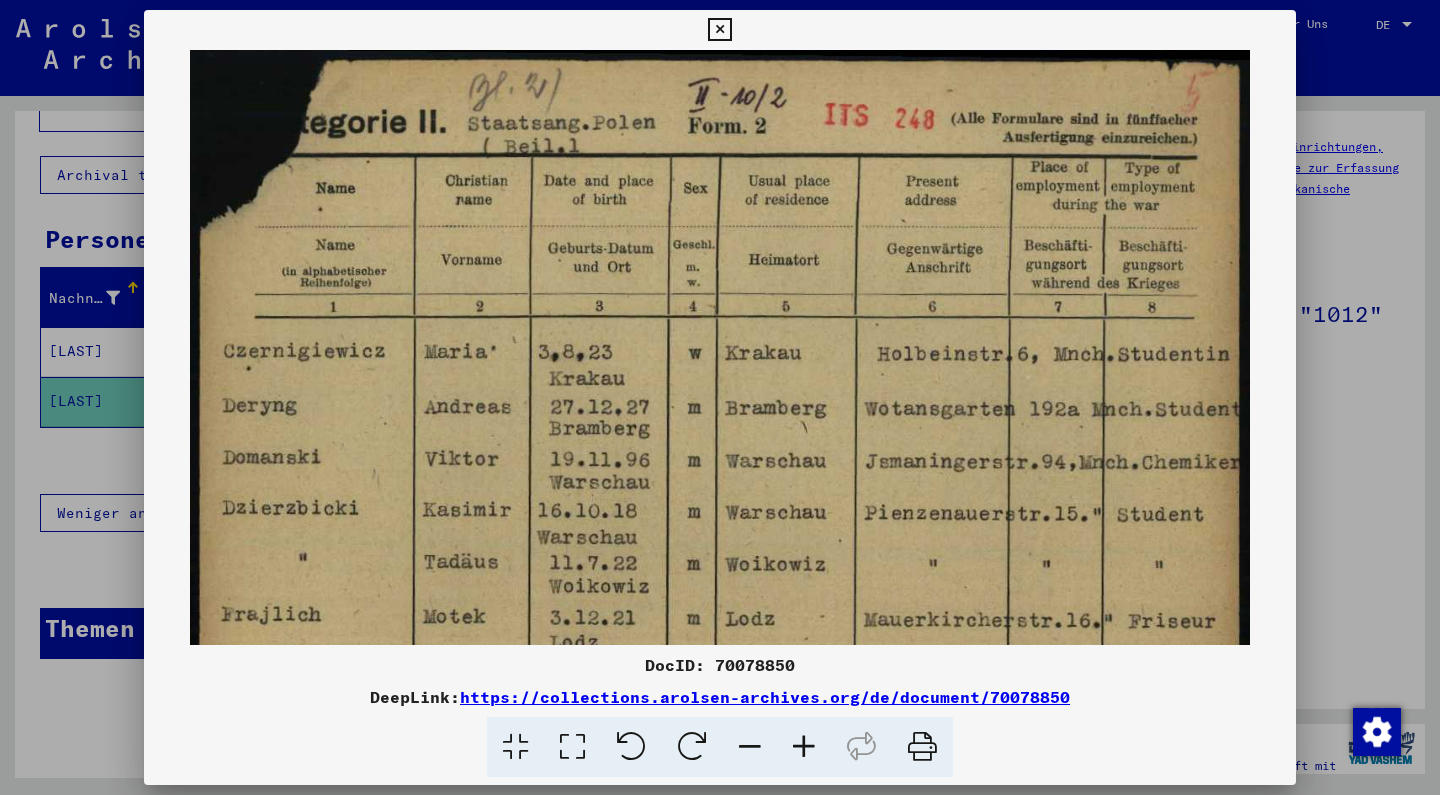 click at bounding box center [804, 747] 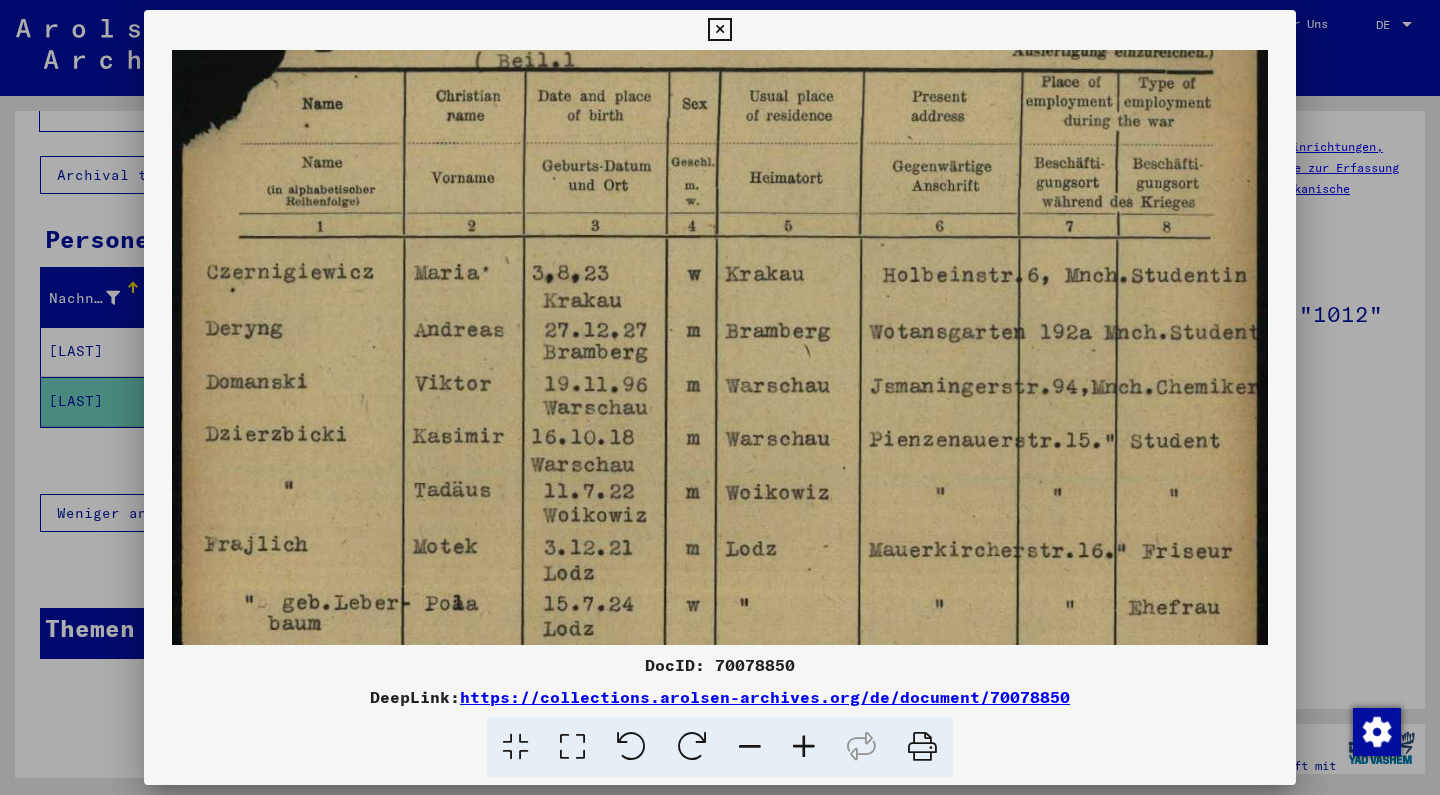 scroll, scrollTop: 85, scrollLeft: 0, axis: vertical 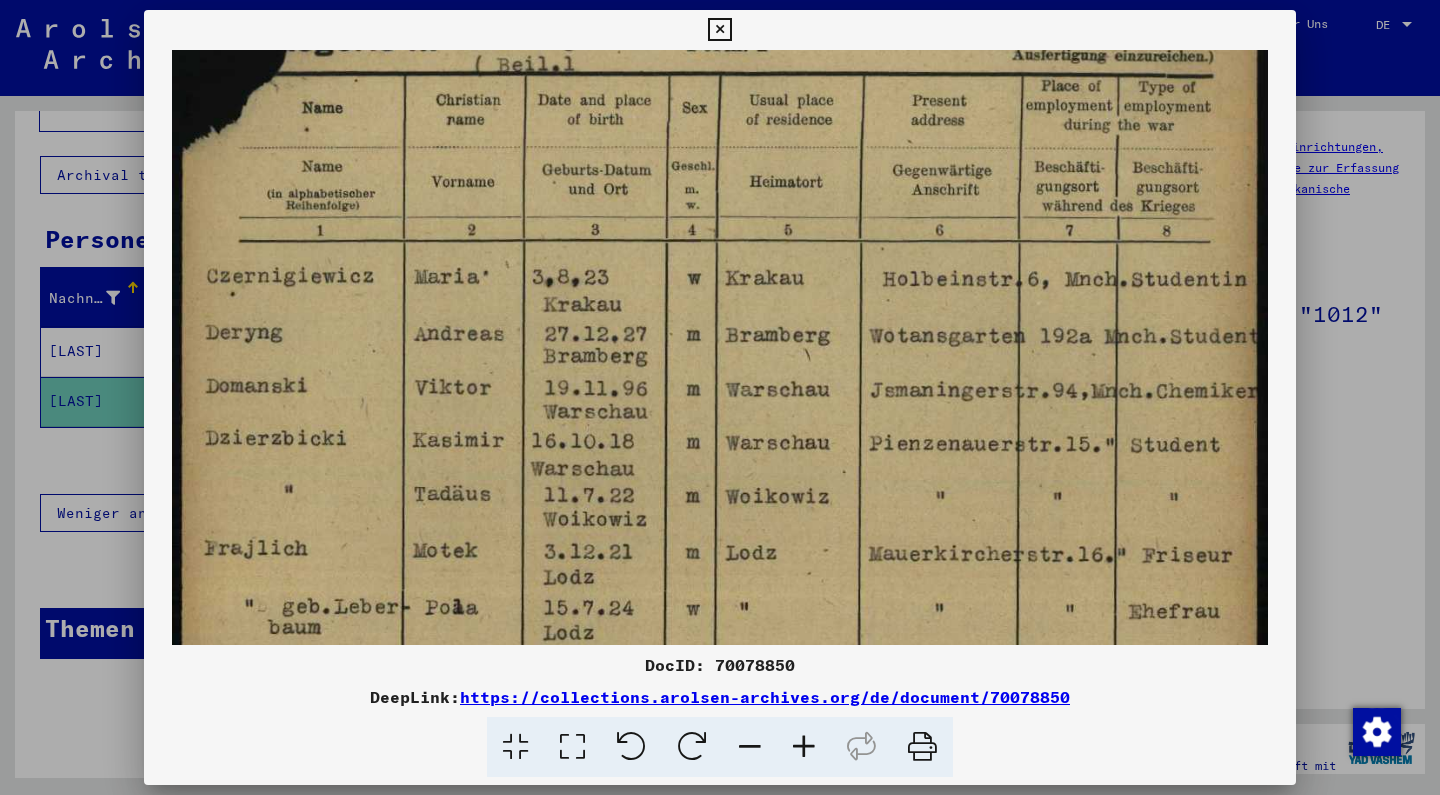 drag, startPoint x: 871, startPoint y: 547, endPoint x: 893, endPoint y: 462, distance: 87.80091 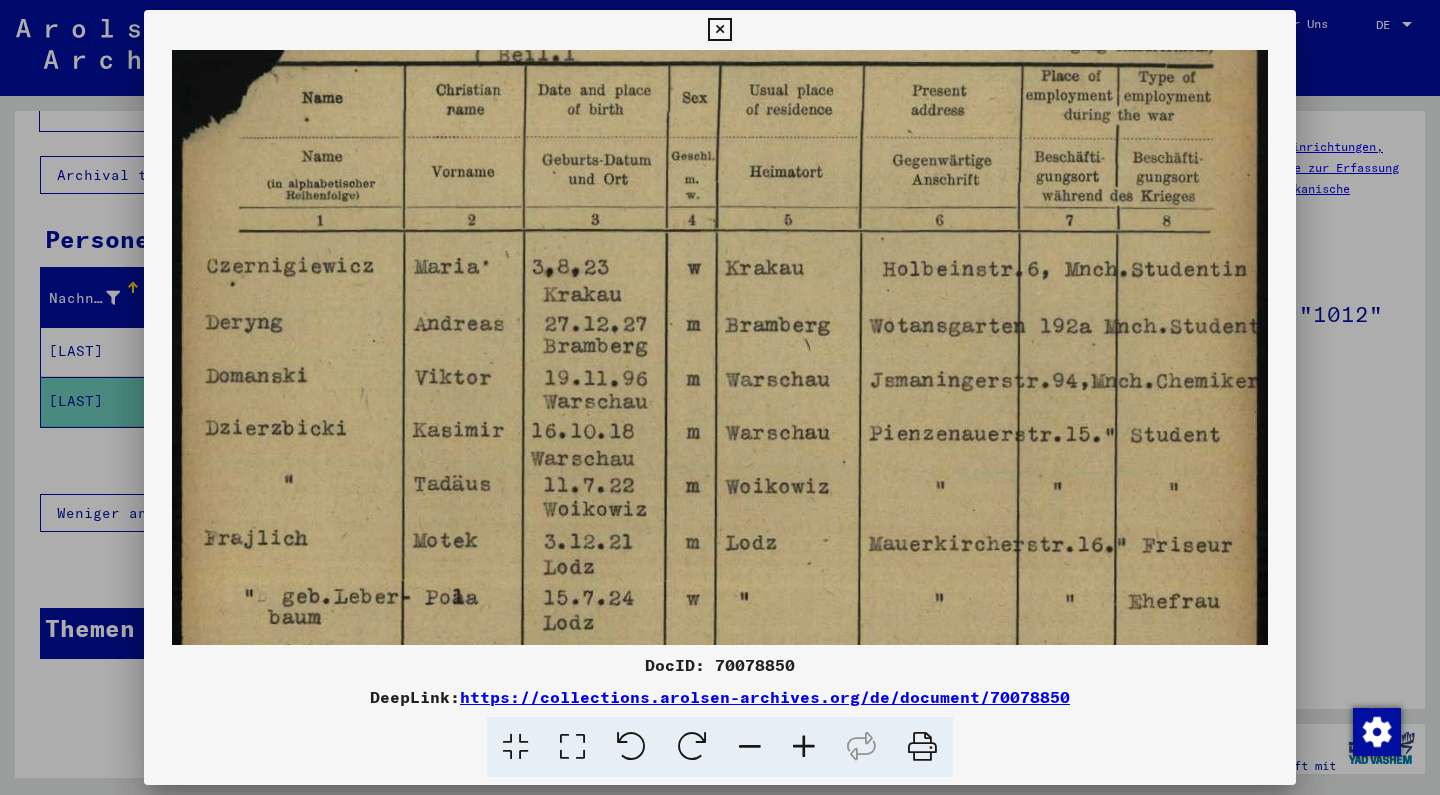 scroll, scrollTop: 96, scrollLeft: 0, axis: vertical 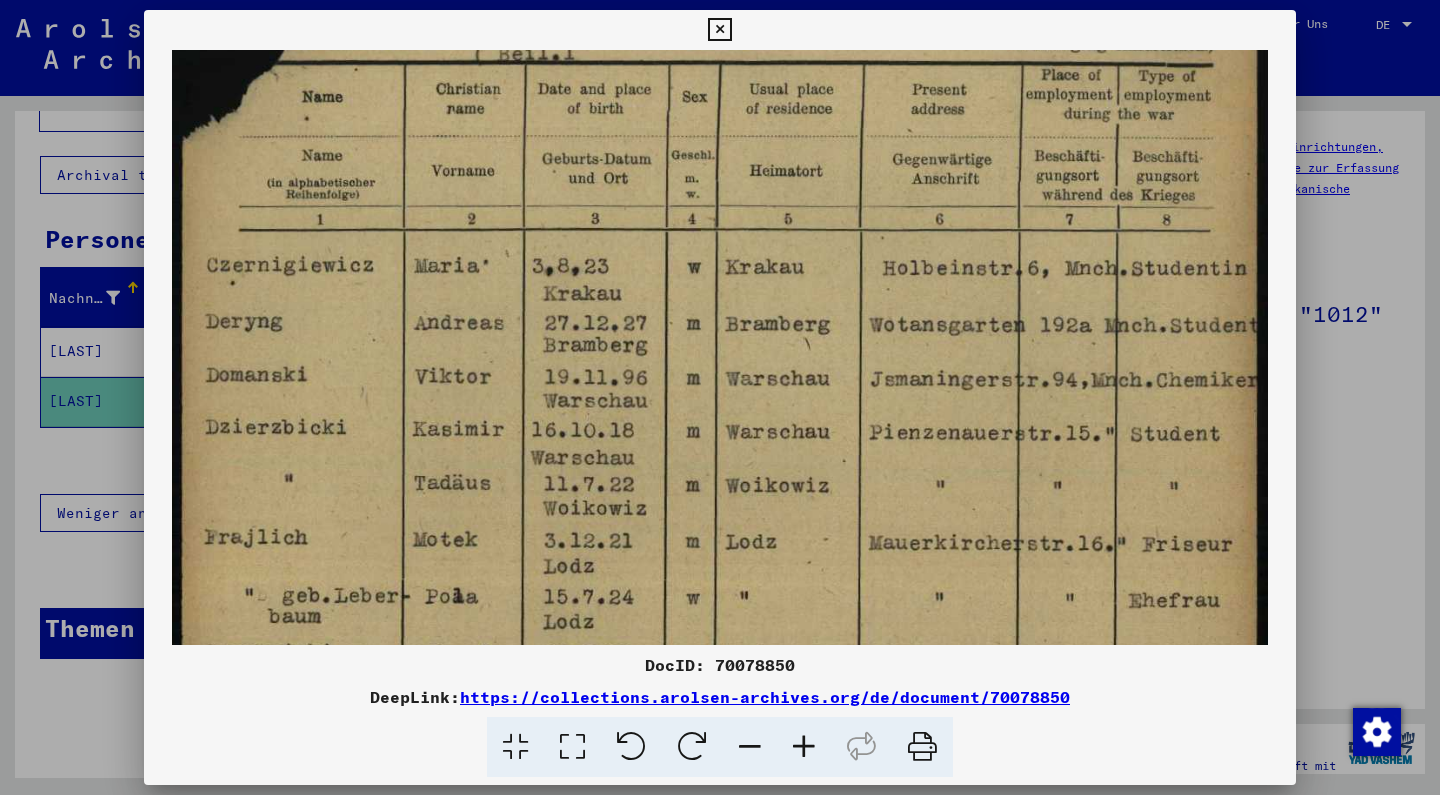 drag, startPoint x: 832, startPoint y: 503, endPoint x: 749, endPoint y: 492, distance: 83.725746 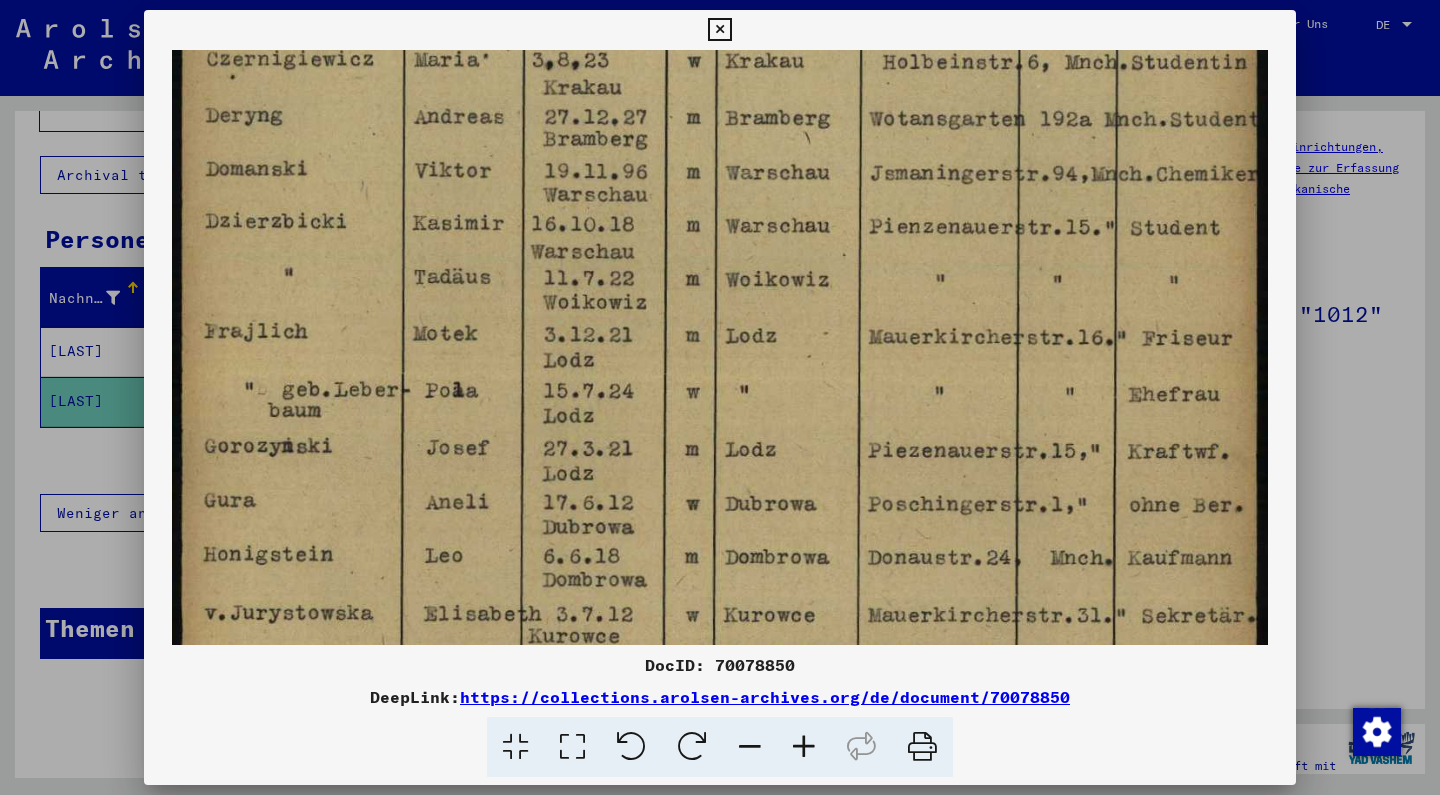 scroll, scrollTop: 458, scrollLeft: 0, axis: vertical 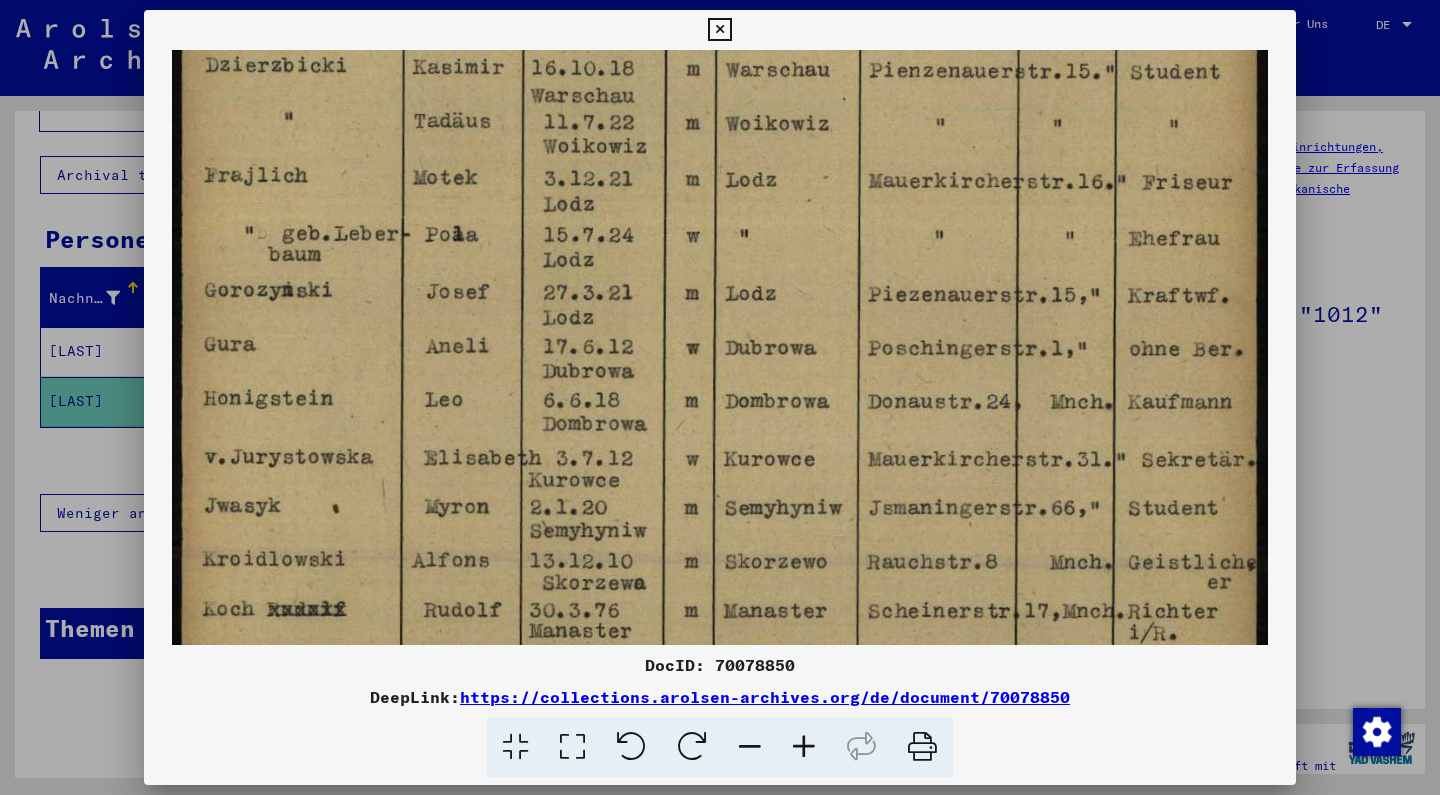 drag, startPoint x: 518, startPoint y: 552, endPoint x: 537, endPoint y: 190, distance: 362.4983 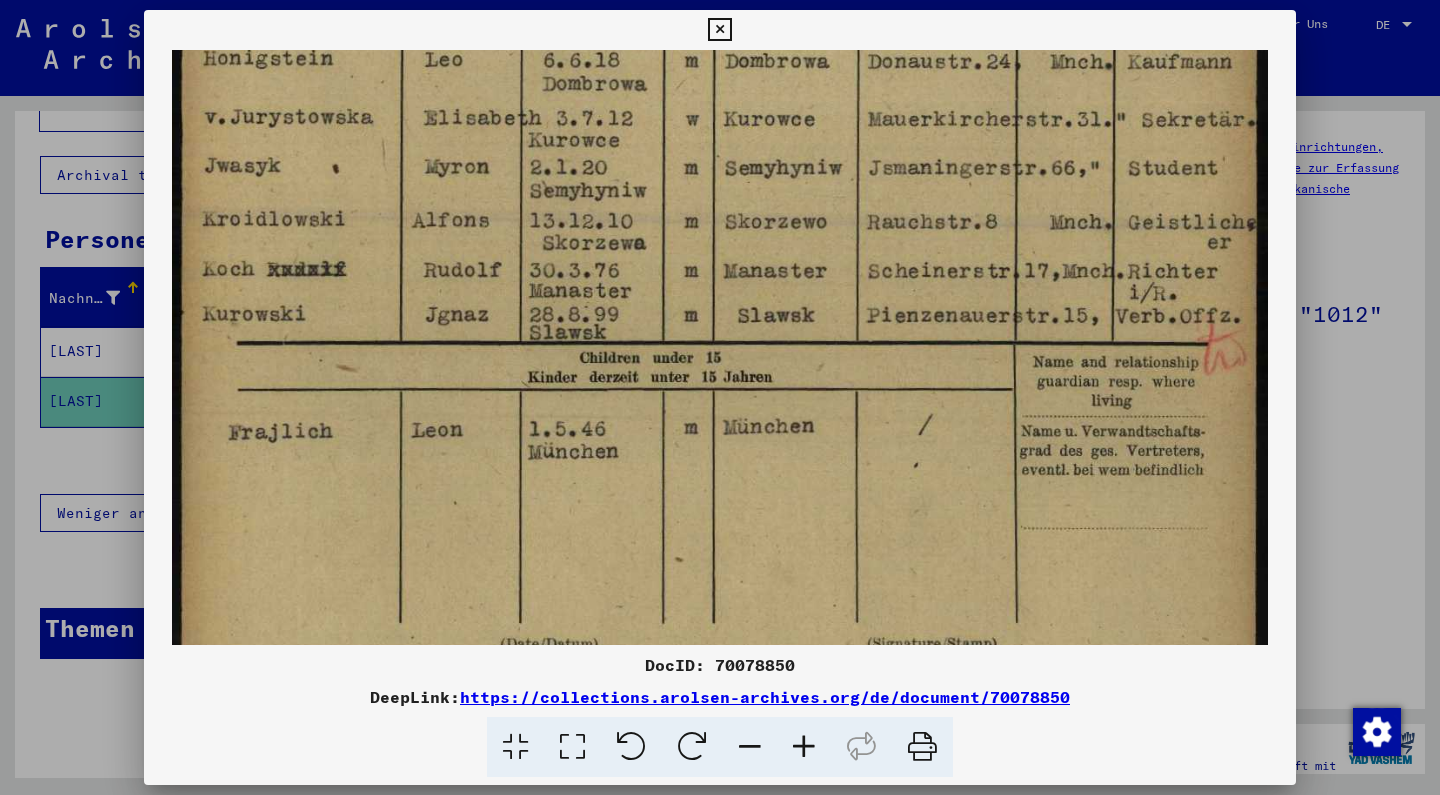 scroll, scrollTop: 832, scrollLeft: 0, axis: vertical 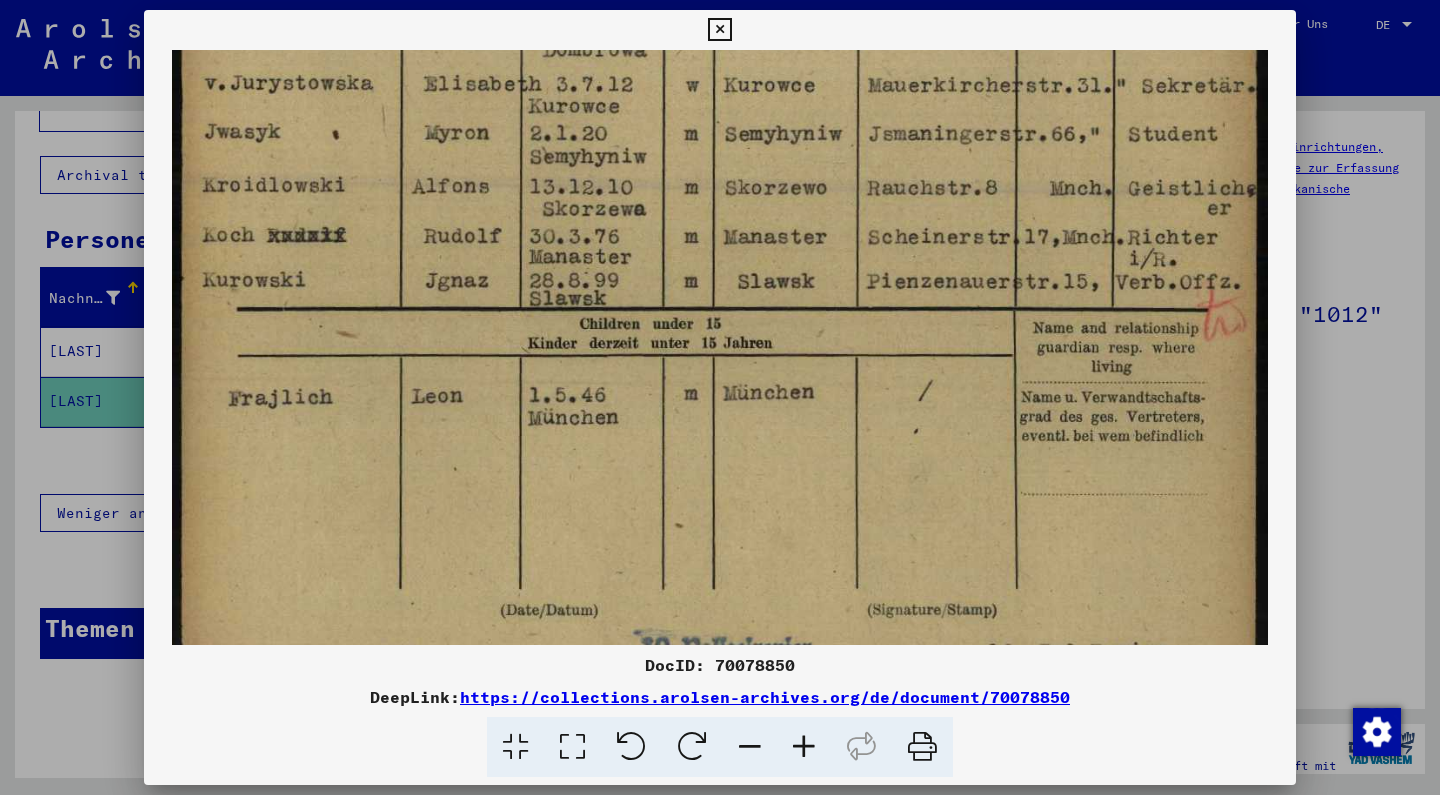 drag, startPoint x: 522, startPoint y: 478, endPoint x: 579, endPoint y: 104, distance: 378.31863 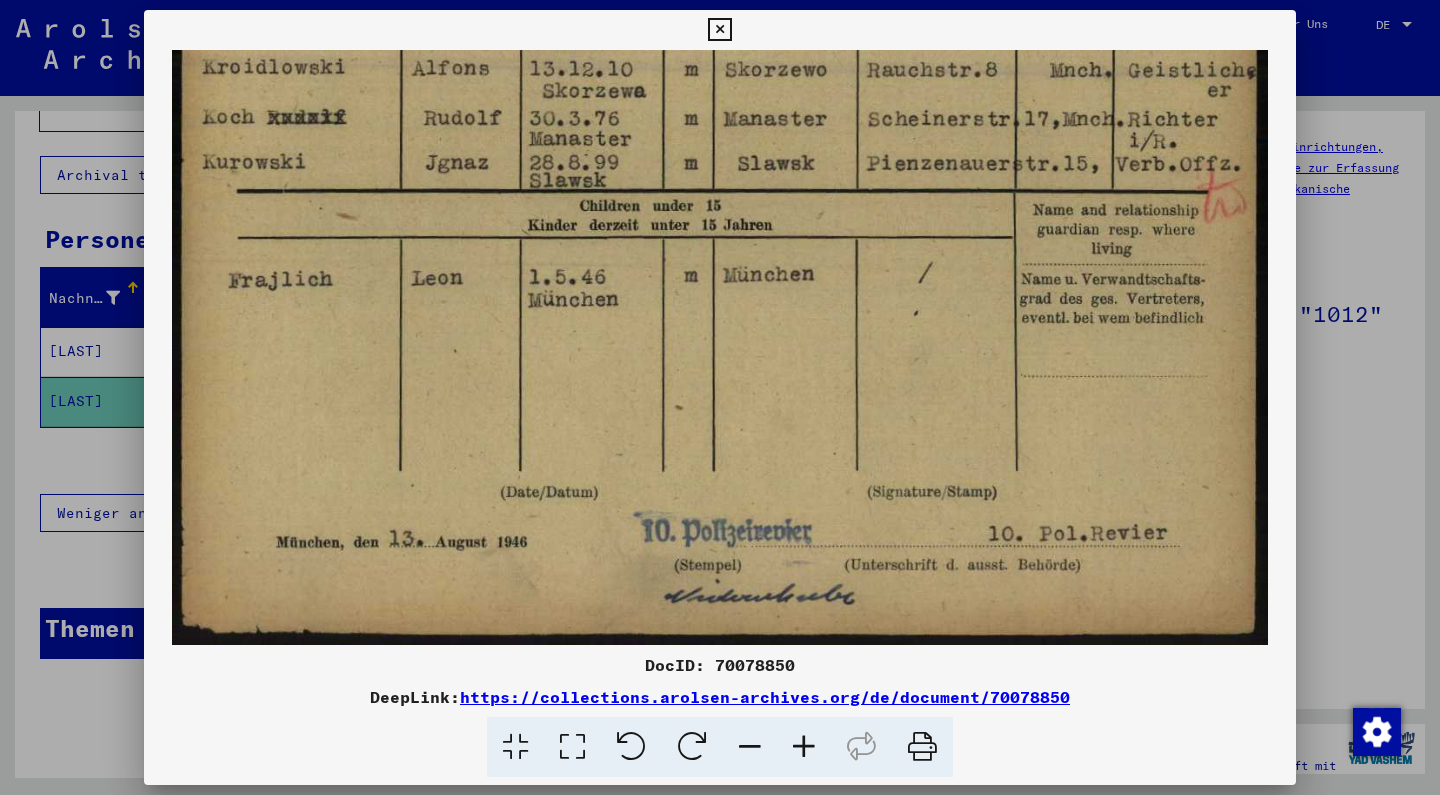 scroll, scrollTop: 948, scrollLeft: 0, axis: vertical 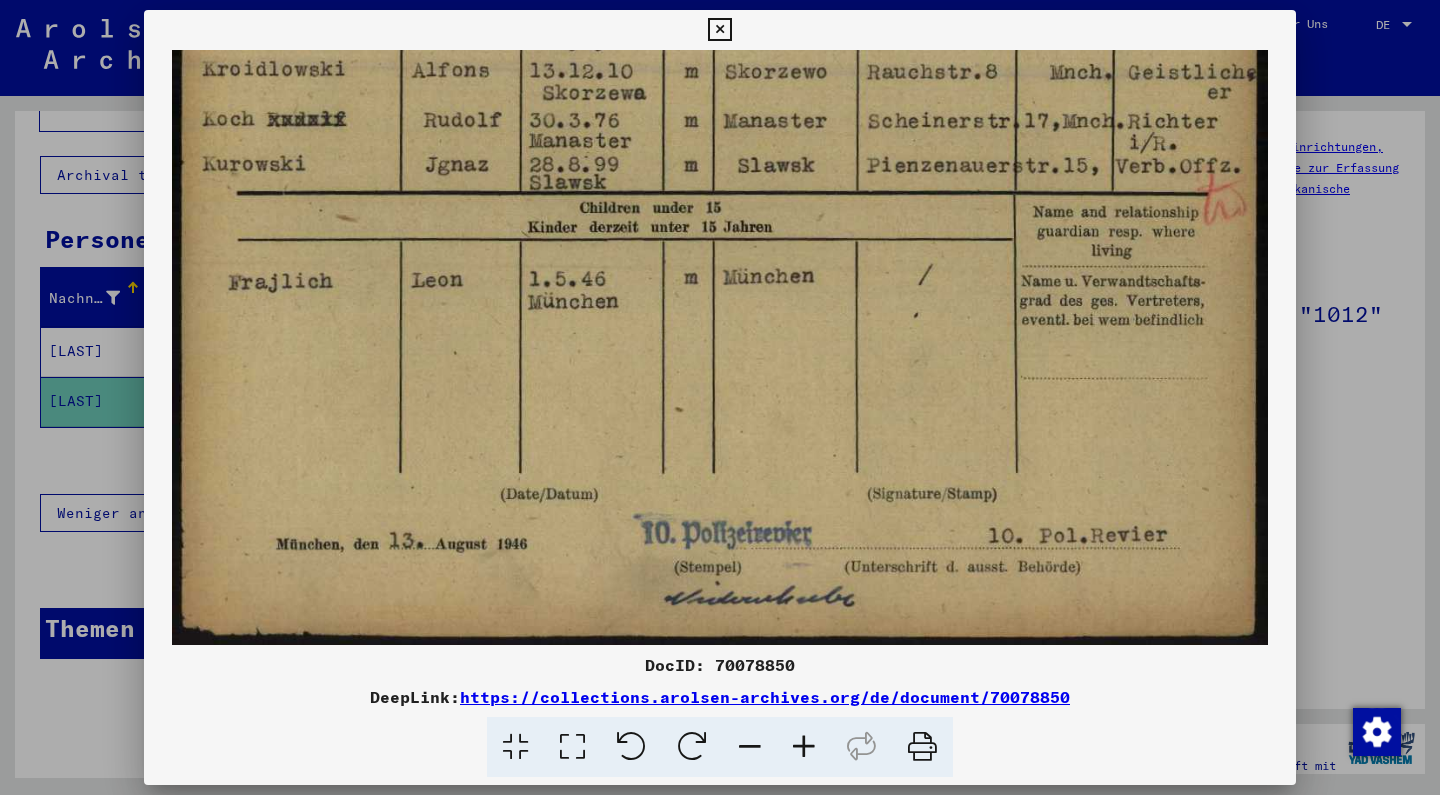 drag, startPoint x: 585, startPoint y: 451, endPoint x: 630, endPoint y: 73, distance: 380.66916 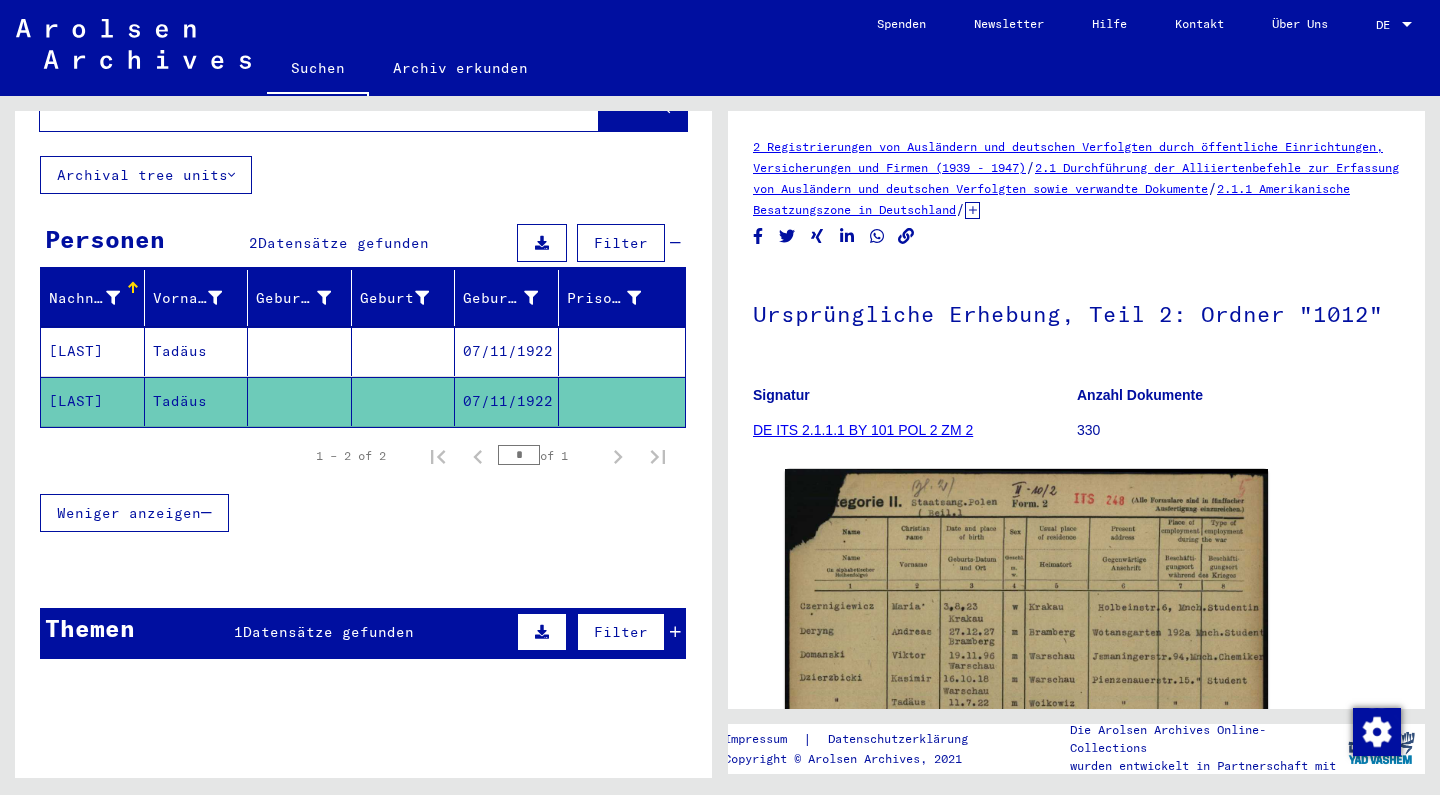 click on "Weniger anzeigen" at bounding box center (363, 513) 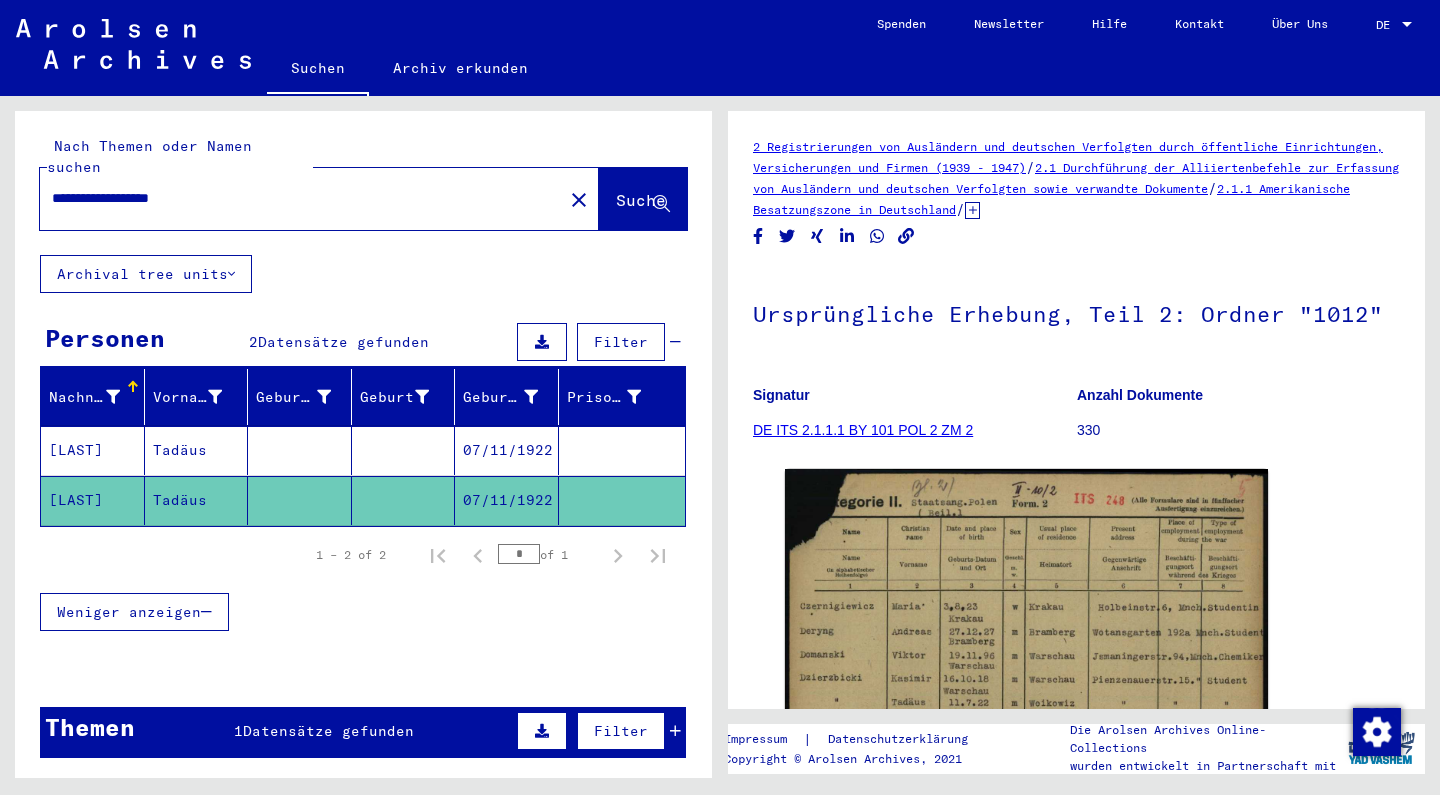 scroll, scrollTop: 0, scrollLeft: 0, axis: both 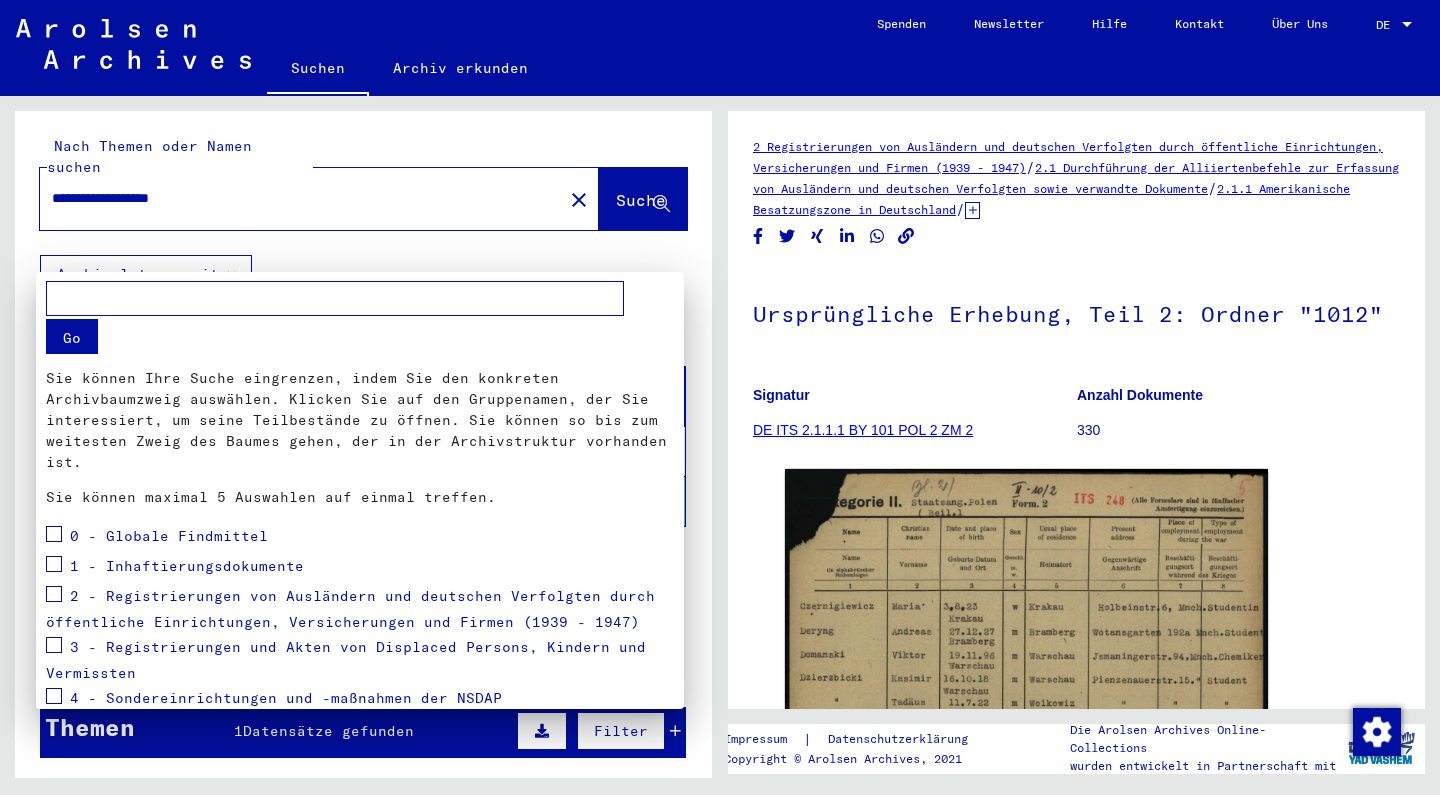 click at bounding box center [720, 397] 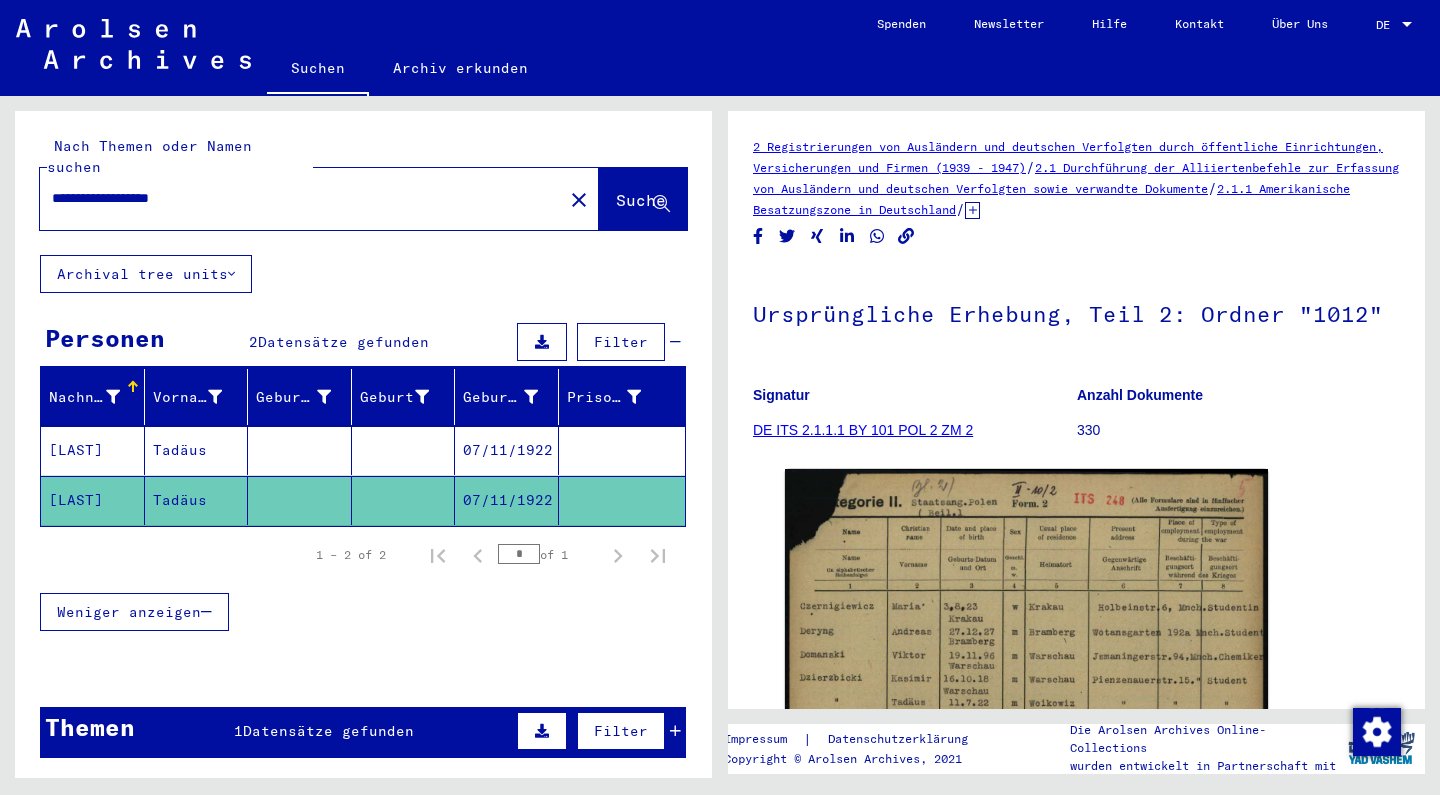click on "**********" 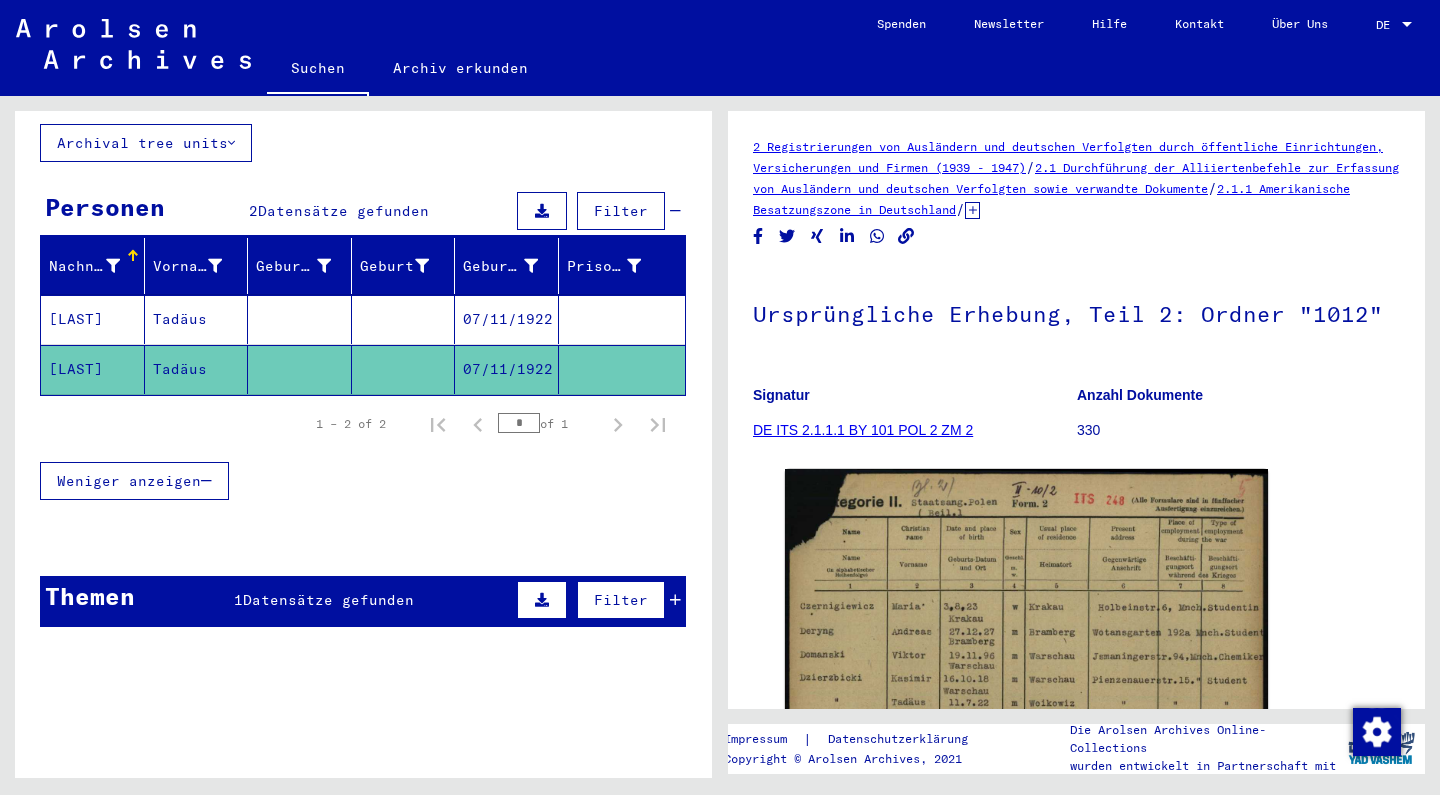 scroll, scrollTop: 131, scrollLeft: 0, axis: vertical 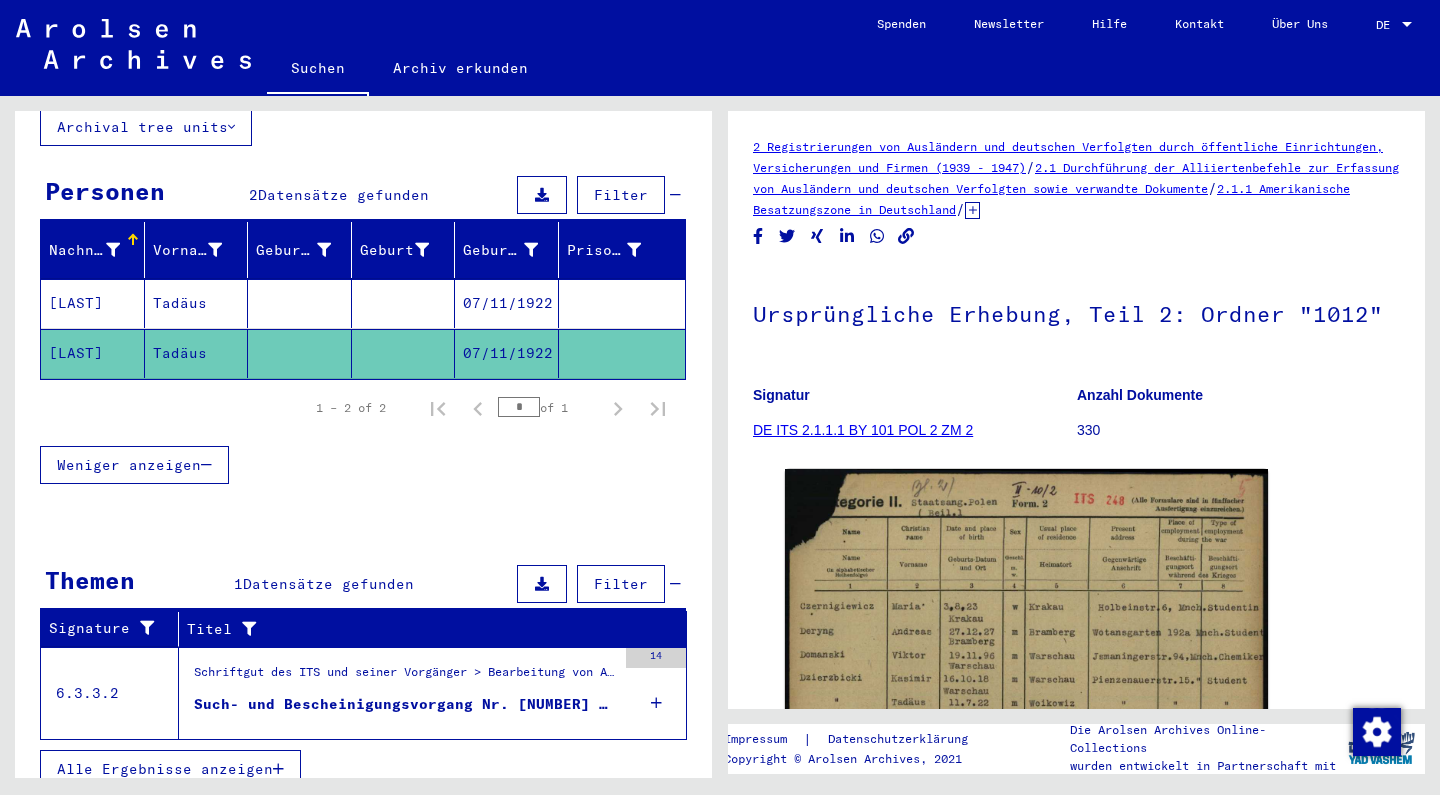 click 